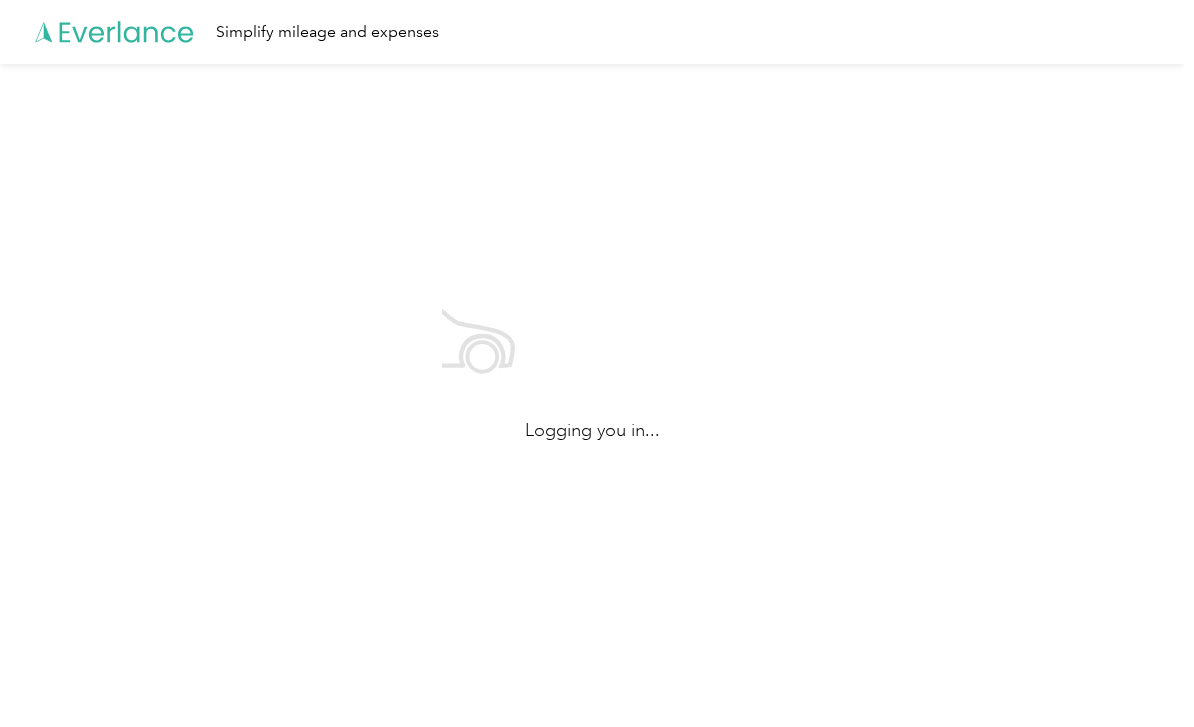 scroll, scrollTop: 0, scrollLeft: 0, axis: both 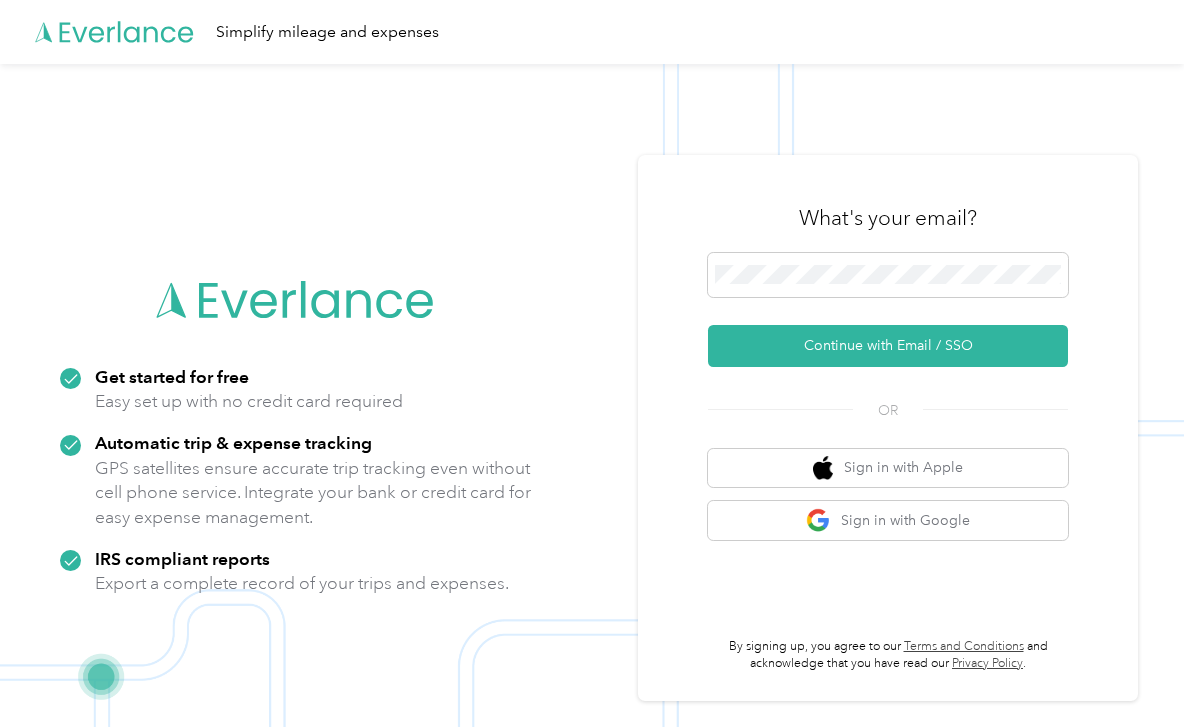 click on "Continue with Email / SSO" at bounding box center (888, 346) 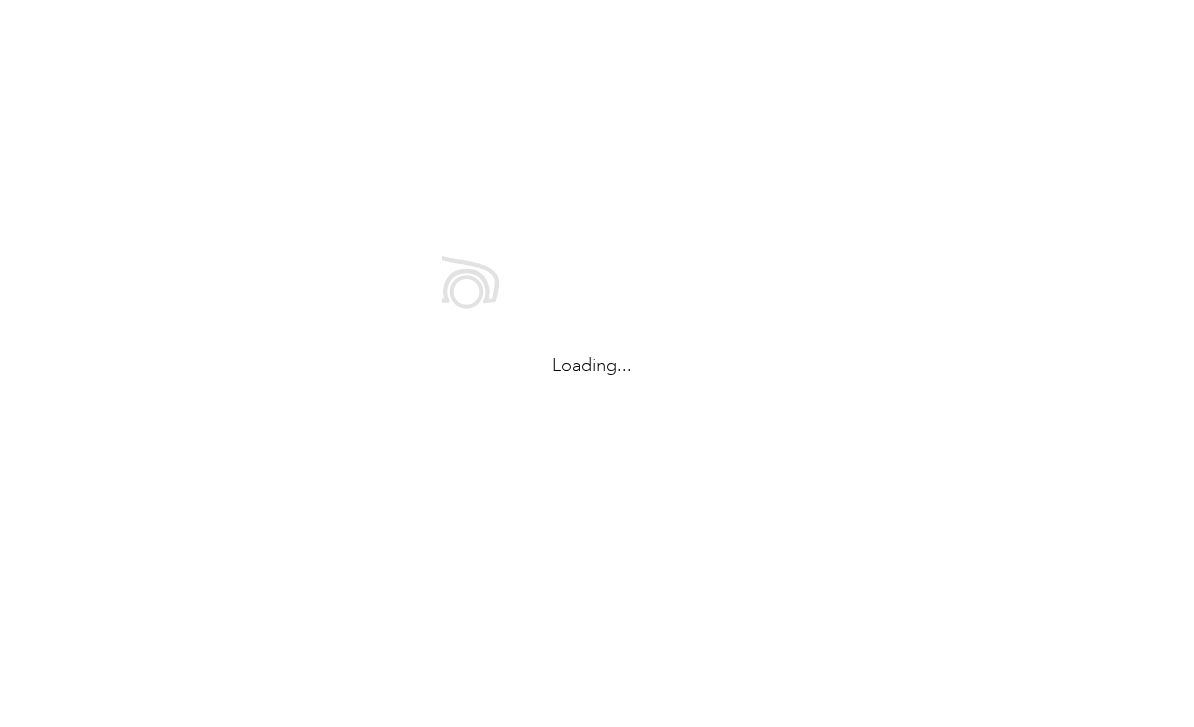 scroll, scrollTop: 0, scrollLeft: 0, axis: both 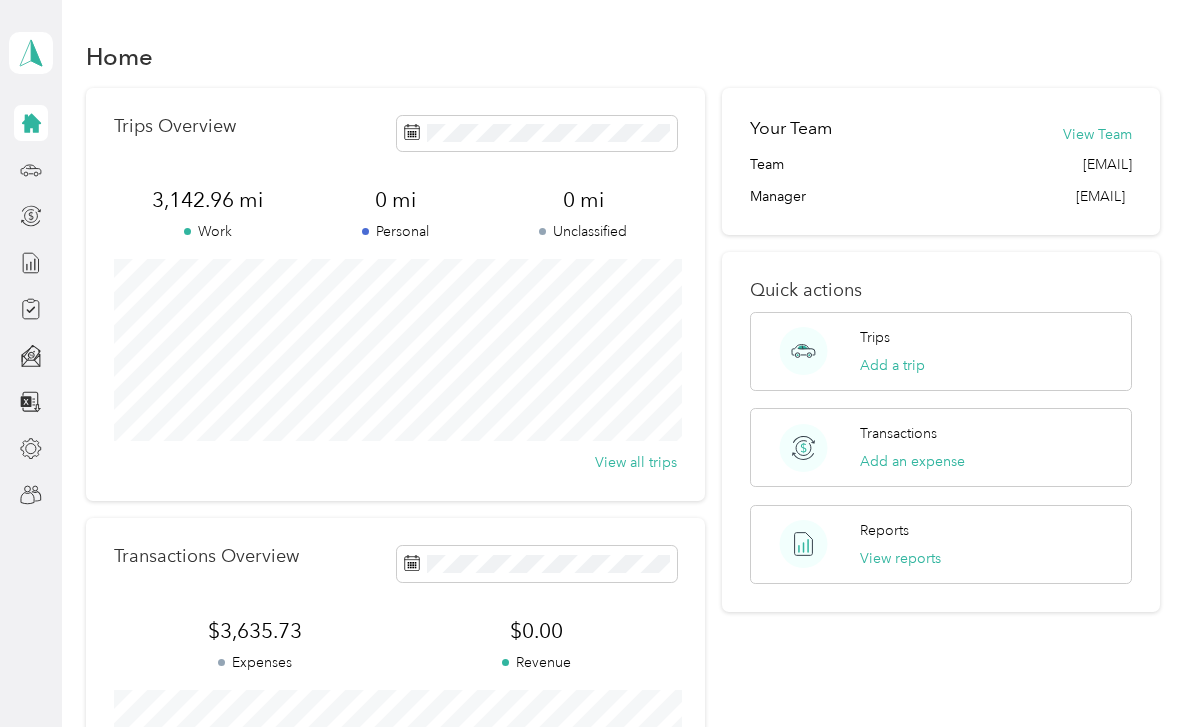 click on "Trips Add a trip" at bounding box center [940, 351] 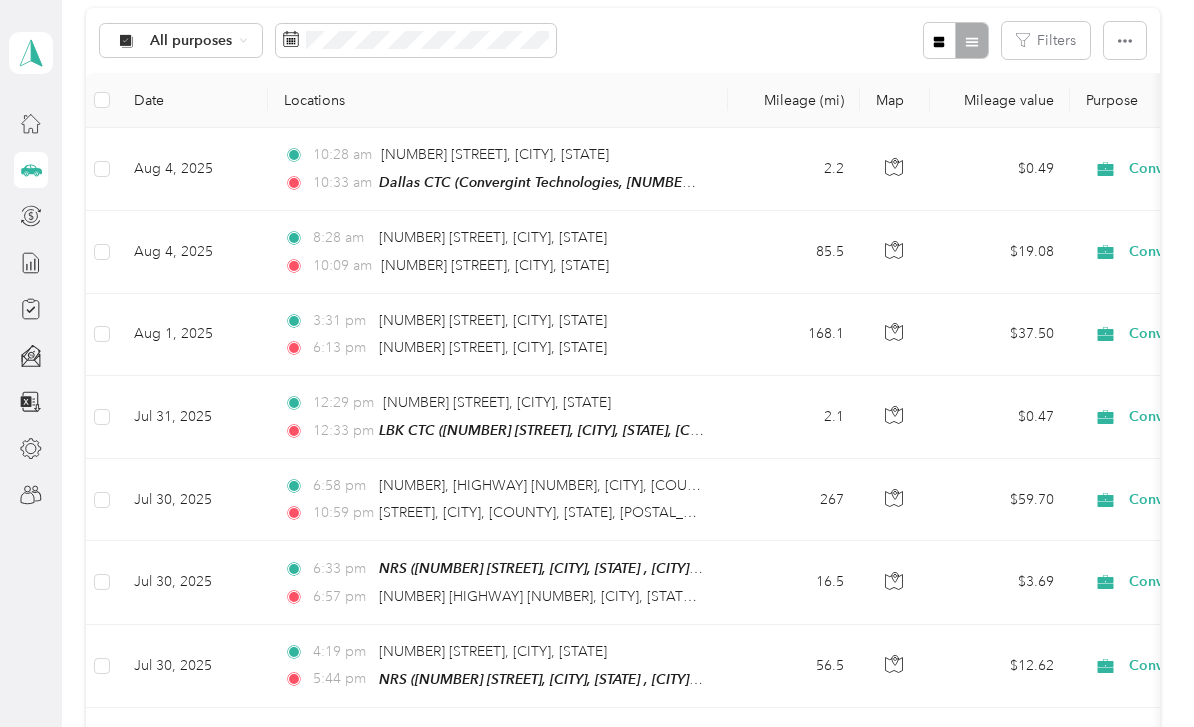 scroll, scrollTop: 208, scrollLeft: 0, axis: vertical 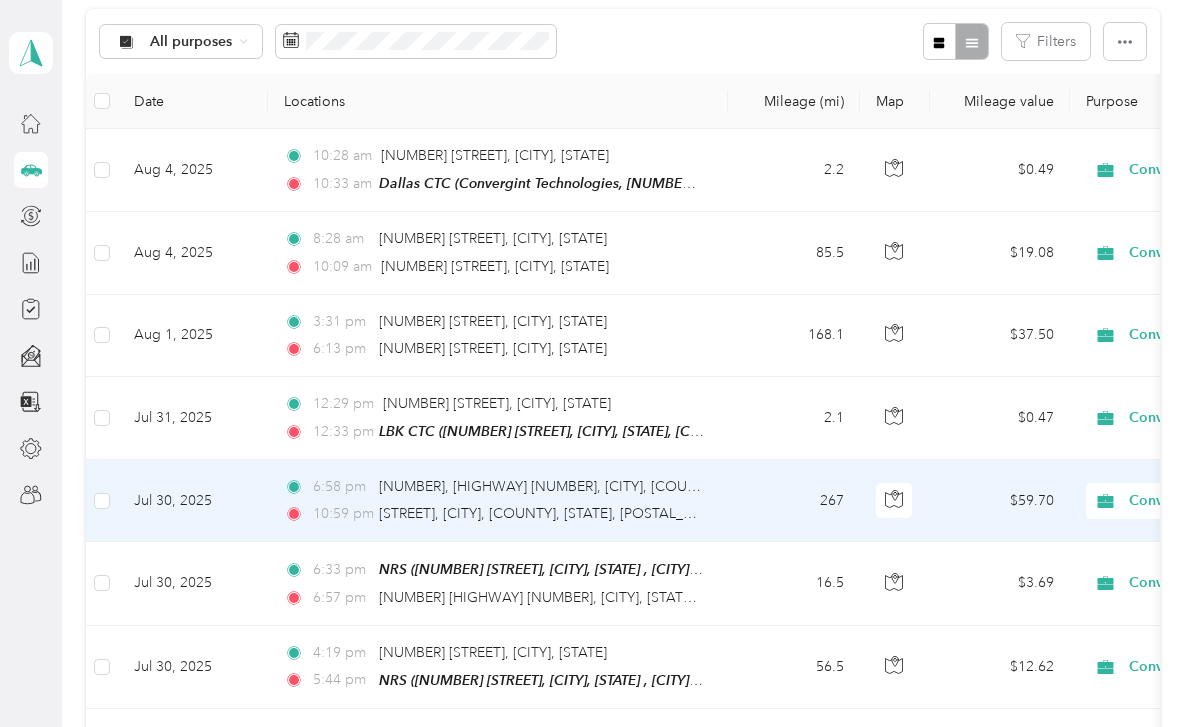 click on "$59.70" at bounding box center [1000, 501] 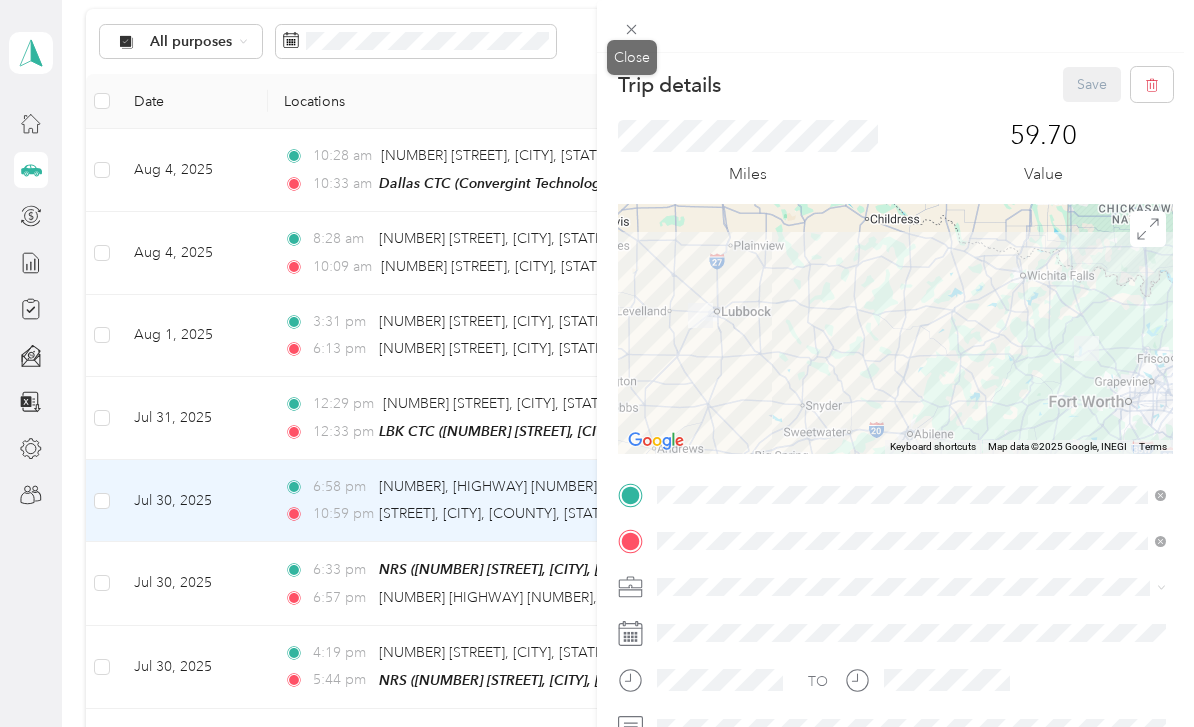 click on "Close" at bounding box center [632, 57] 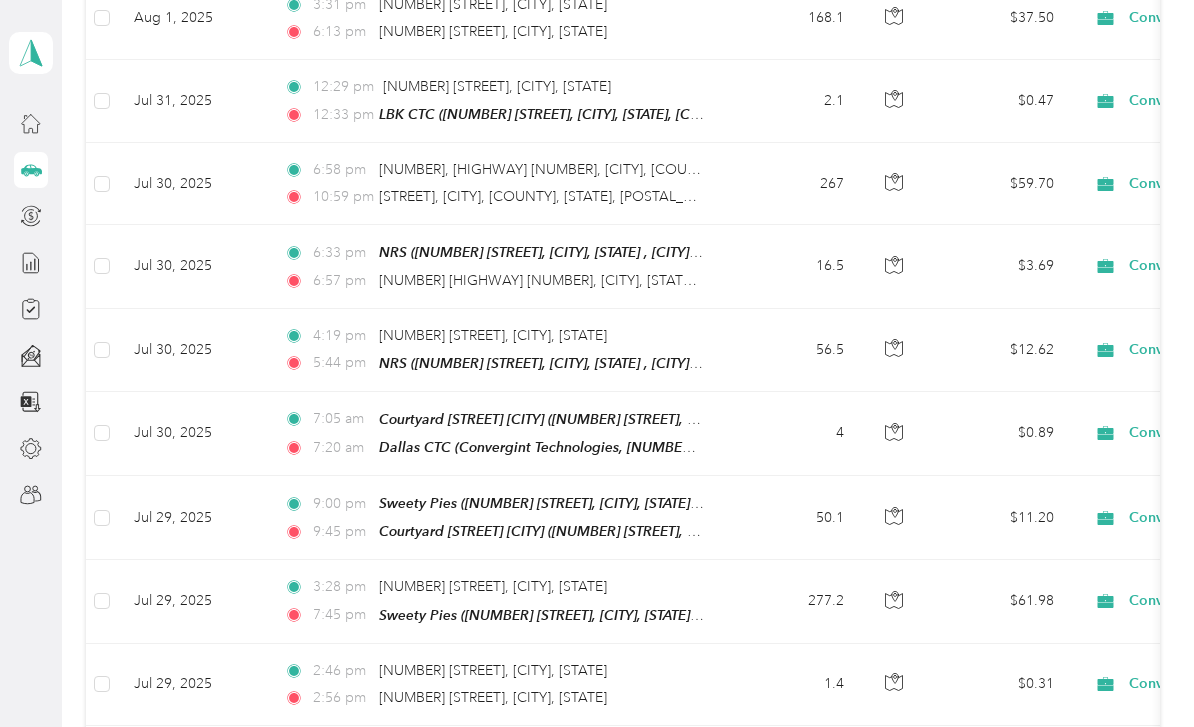 scroll, scrollTop: 513, scrollLeft: 0, axis: vertical 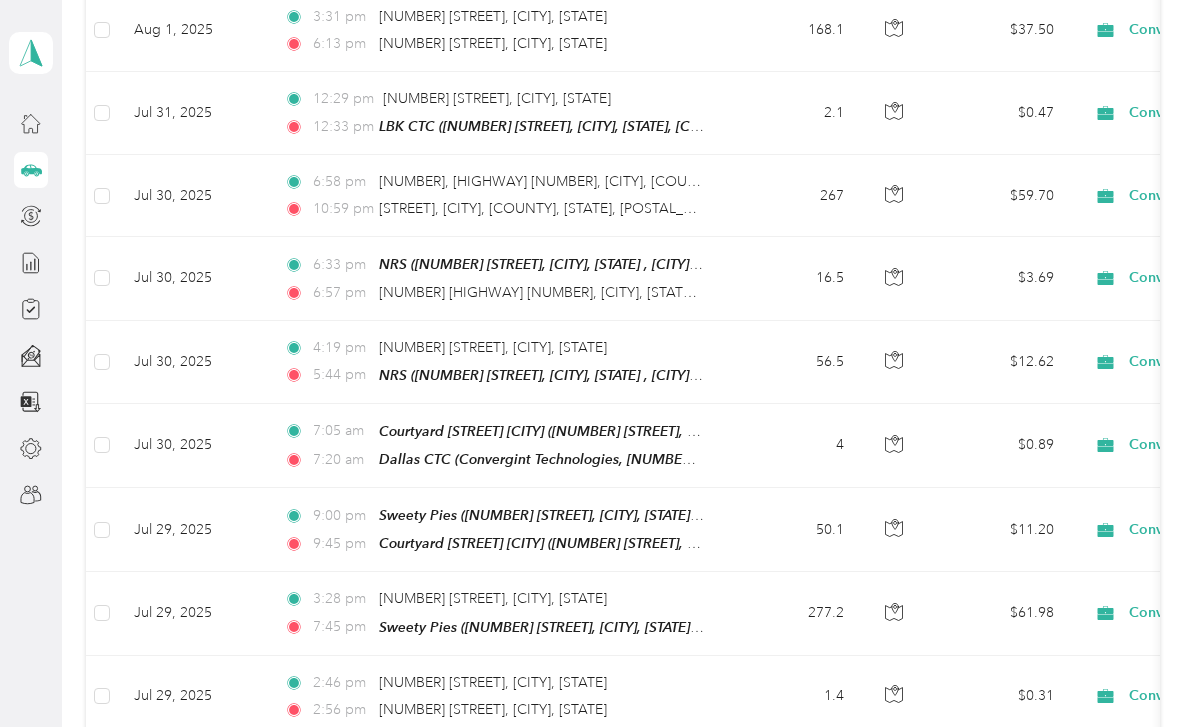 click on "56.5" at bounding box center (794, 362) 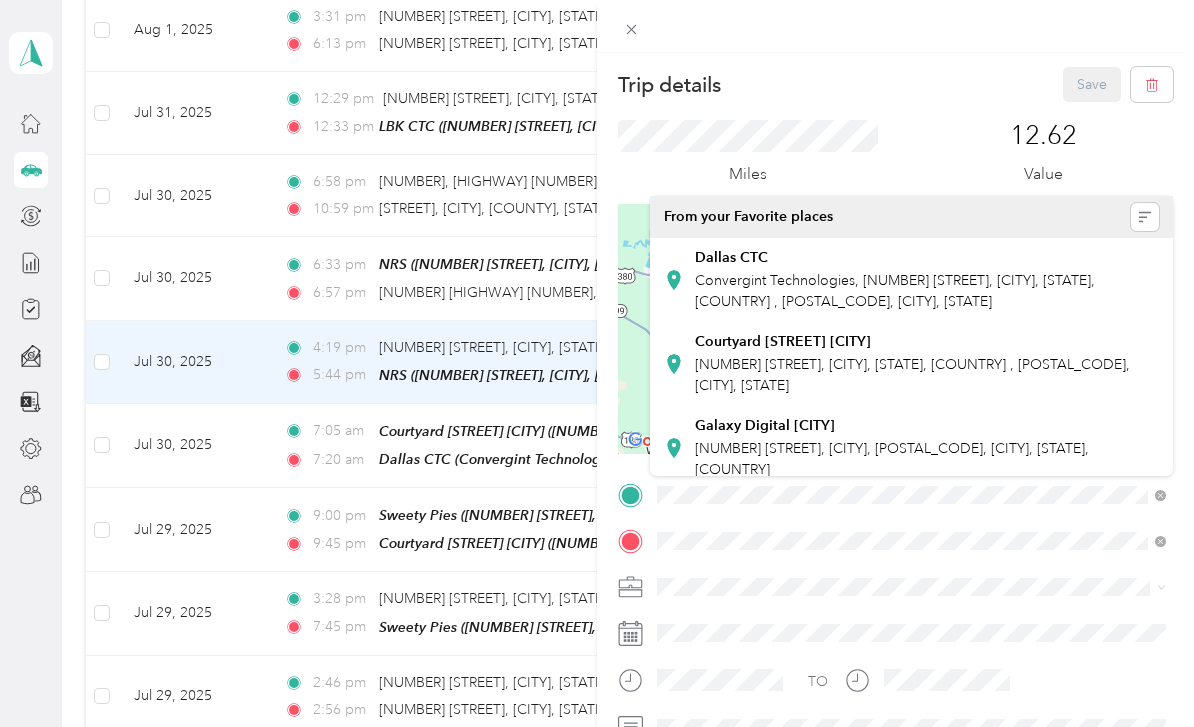 click on "Convergint Technologies, [NUMBER] [STREET], [CITY], [STATE], [COUNTRY] , [POSTAL_CODE], [CITY], [STATE]" at bounding box center [895, 291] 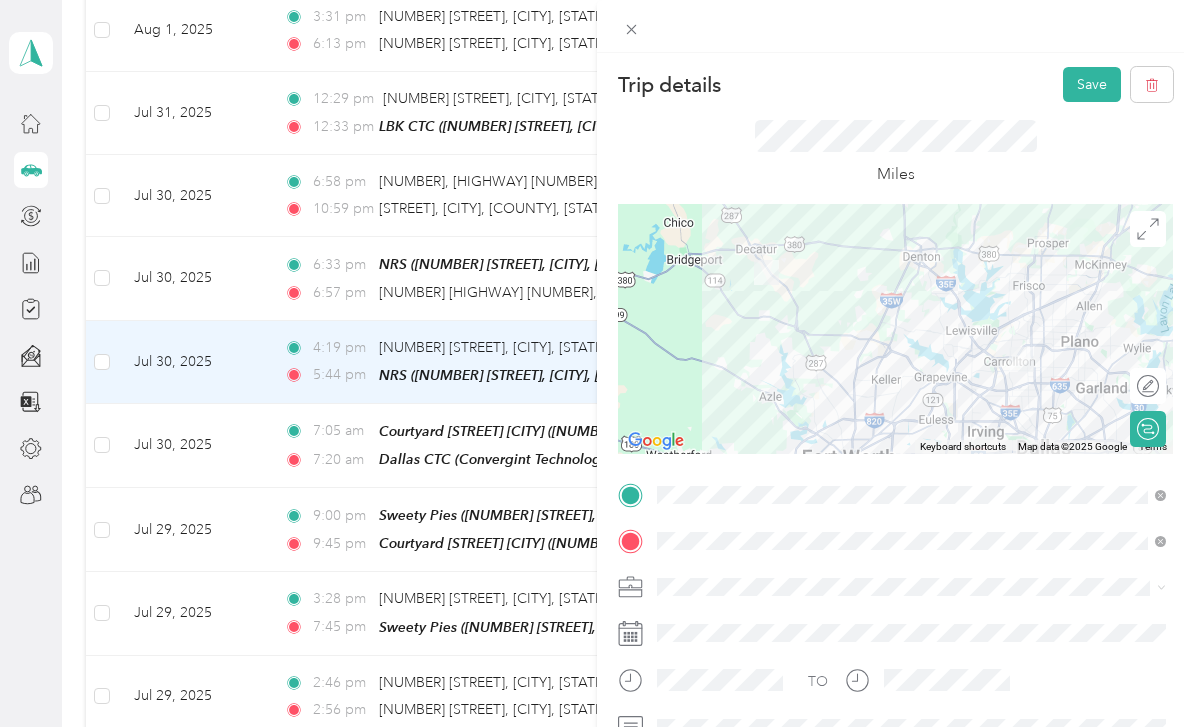 click at bounding box center [895, 329] 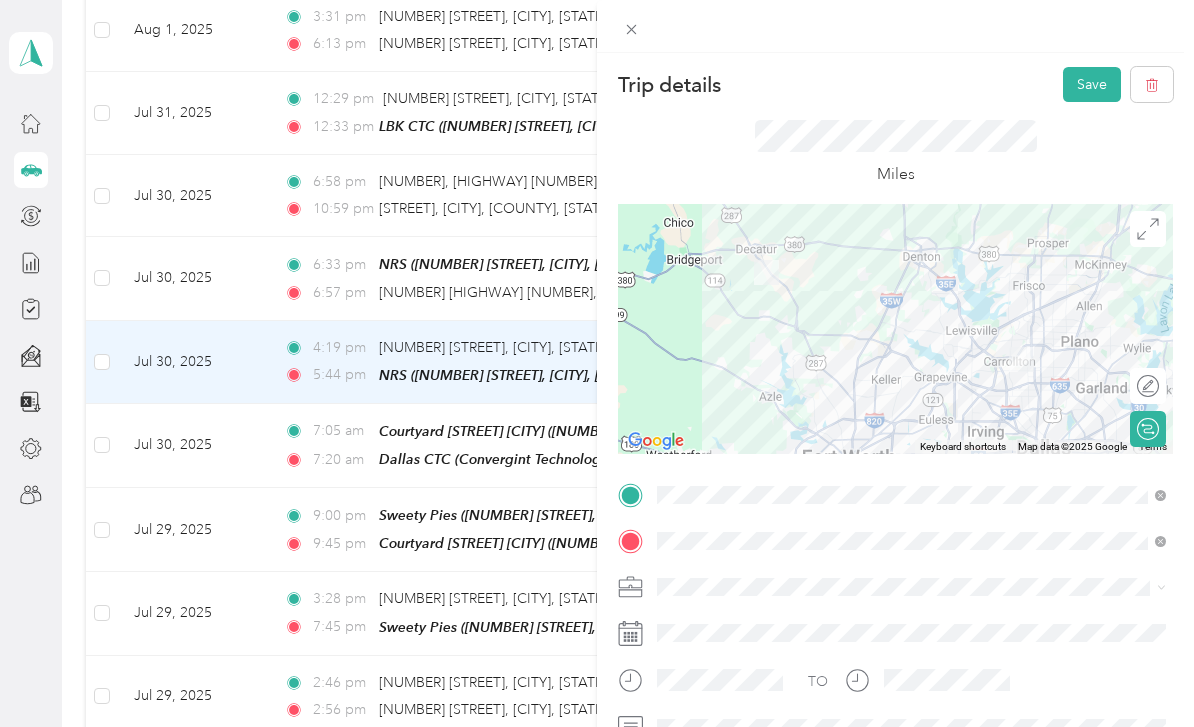 click at bounding box center (895, 329) 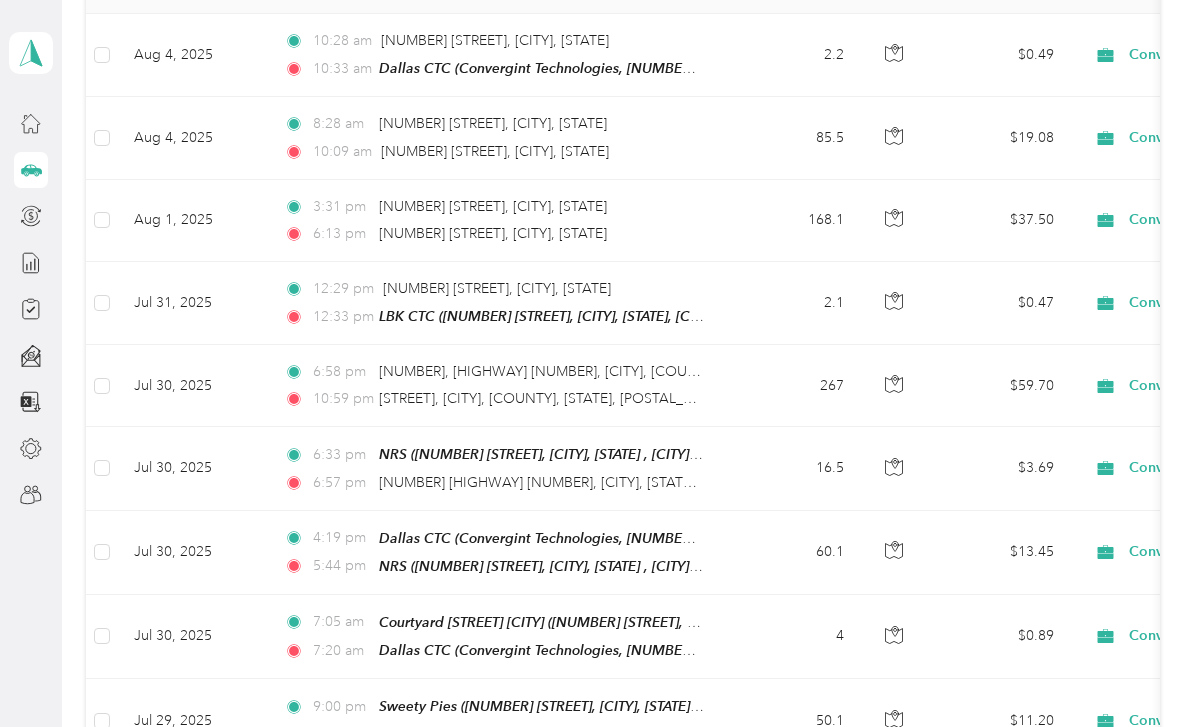 scroll, scrollTop: 319, scrollLeft: 0, axis: vertical 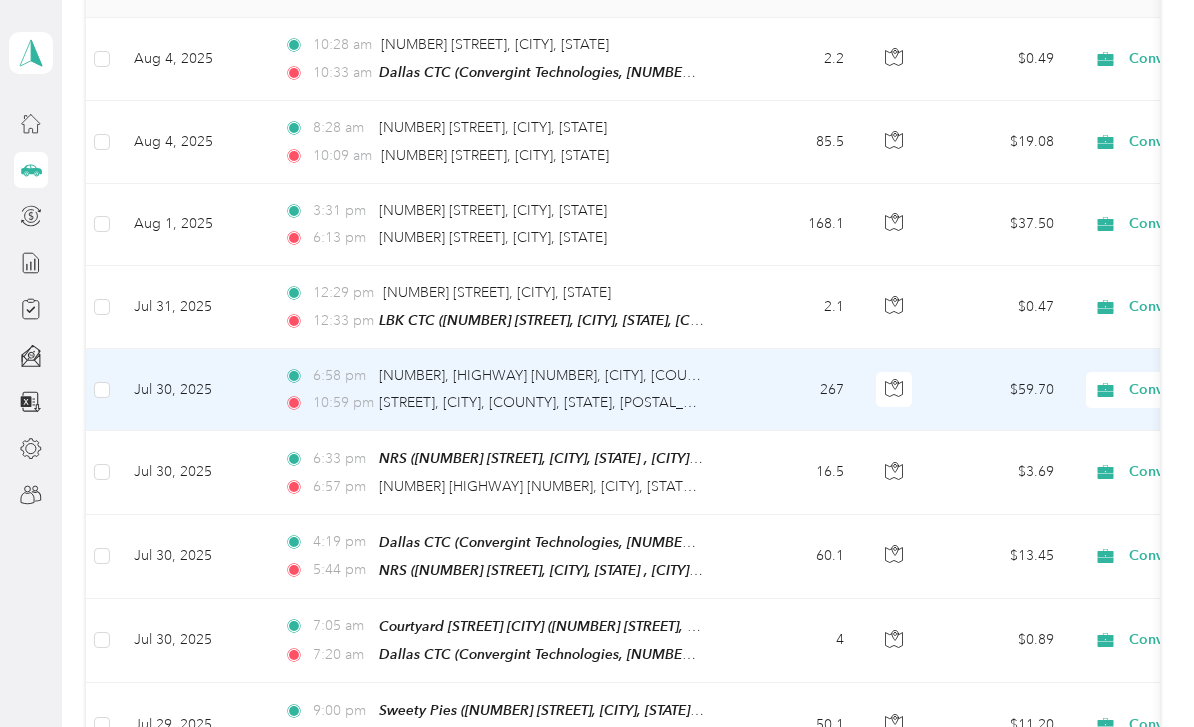 click on "$59.70" at bounding box center (1000, 390) 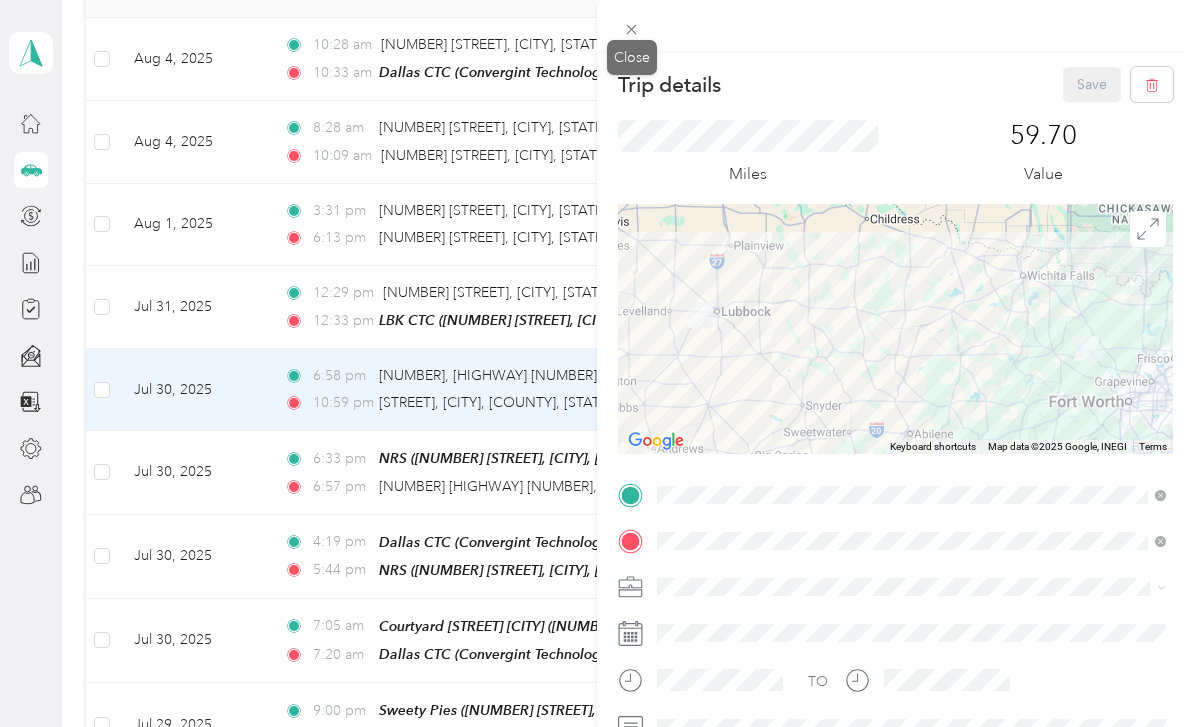 click 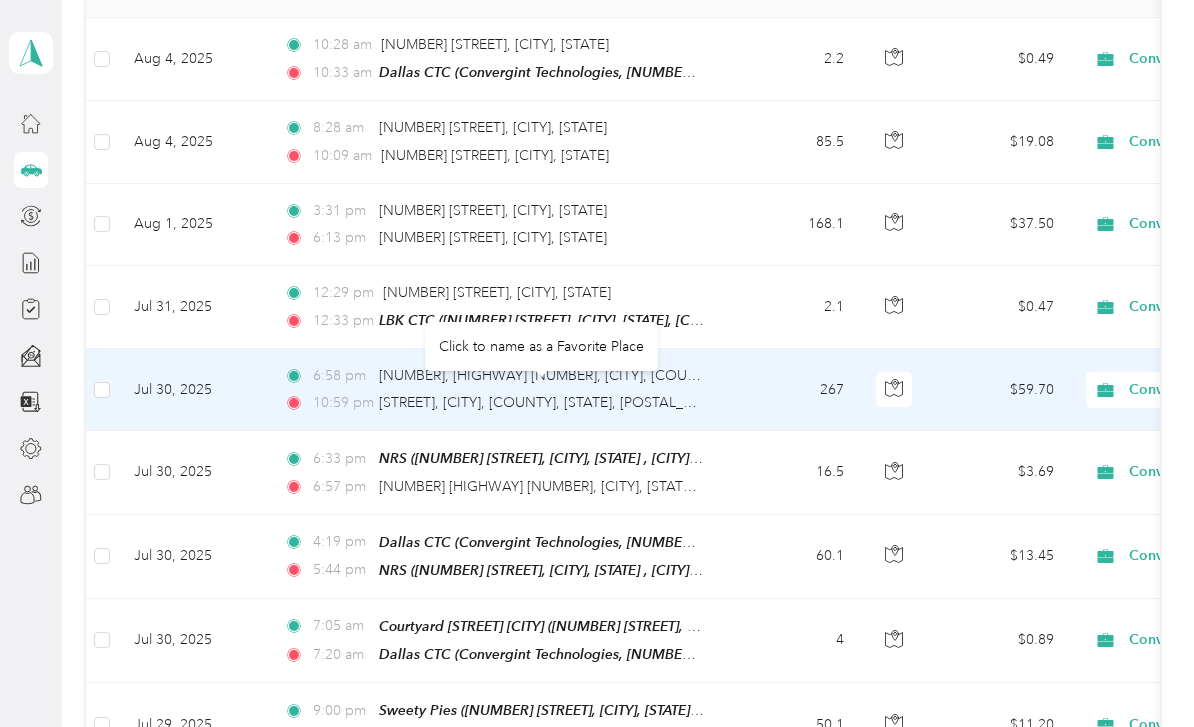 click on "[STREET], [CITY], [COUNTY], [STATE], [POSTAL_CODE], [COUNTRY]" at bounding box center [595, 402] 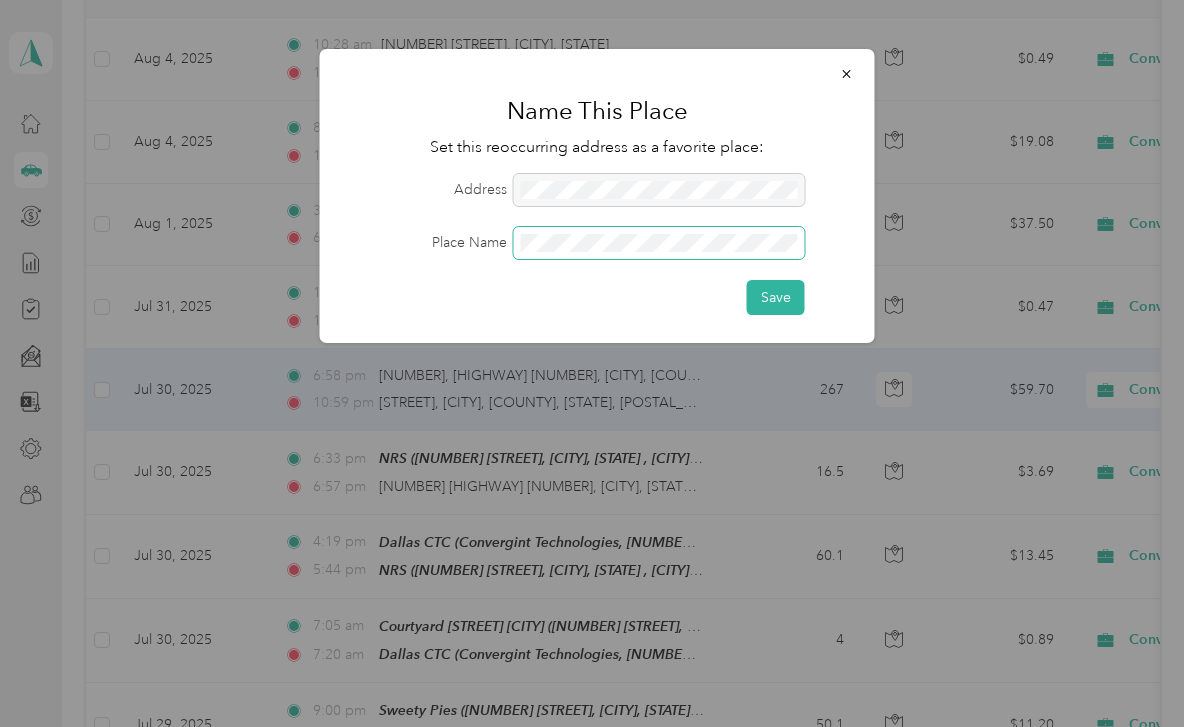 click on "Save" at bounding box center (776, 297) 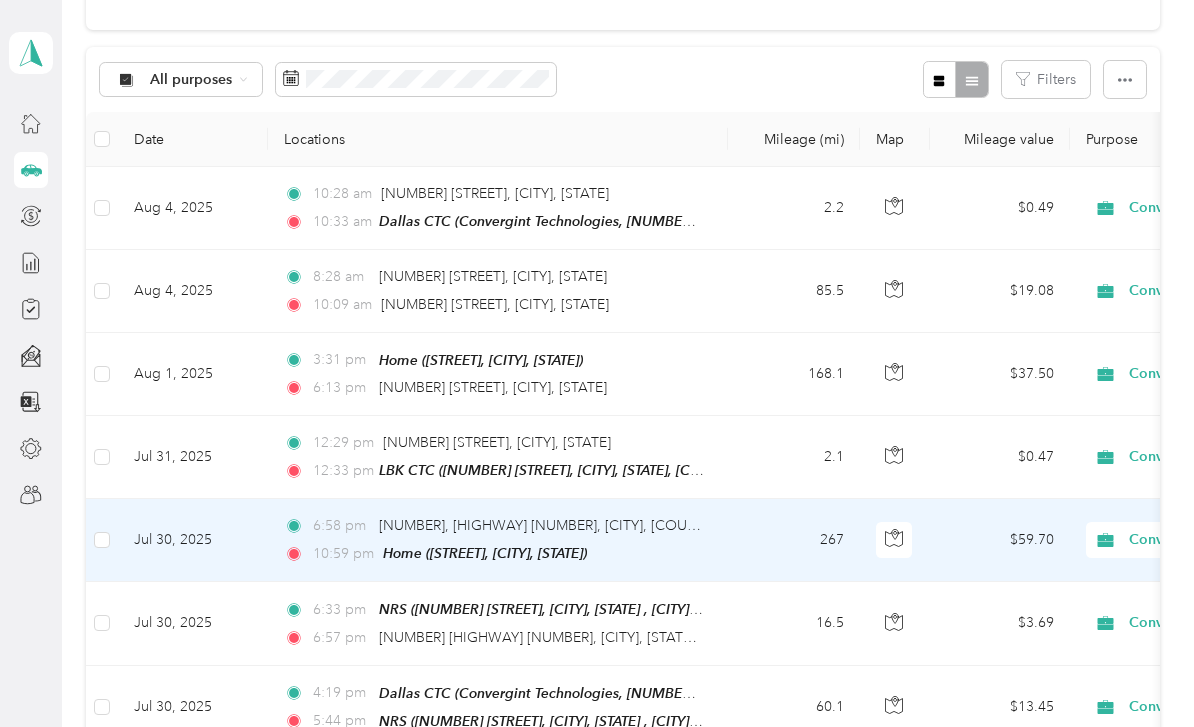 scroll, scrollTop: 124, scrollLeft: 0, axis: vertical 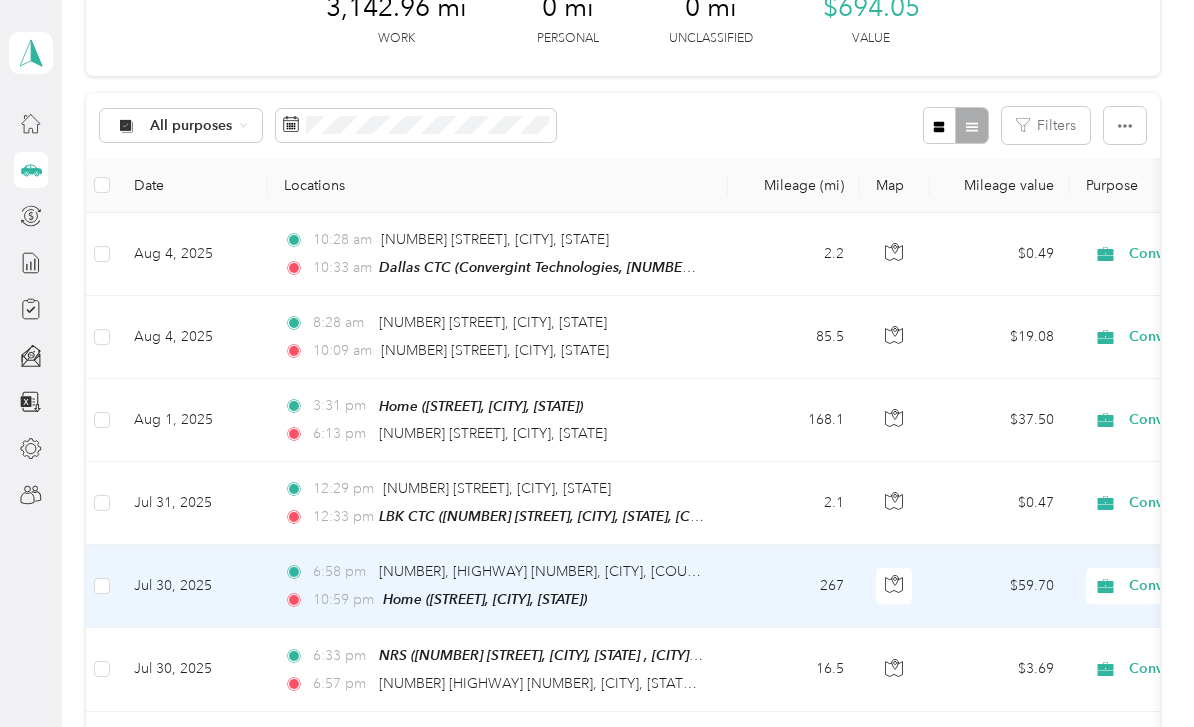 click on "[TIME] Home ([STREET], [CITY], [STATE])" at bounding box center (494, 406) 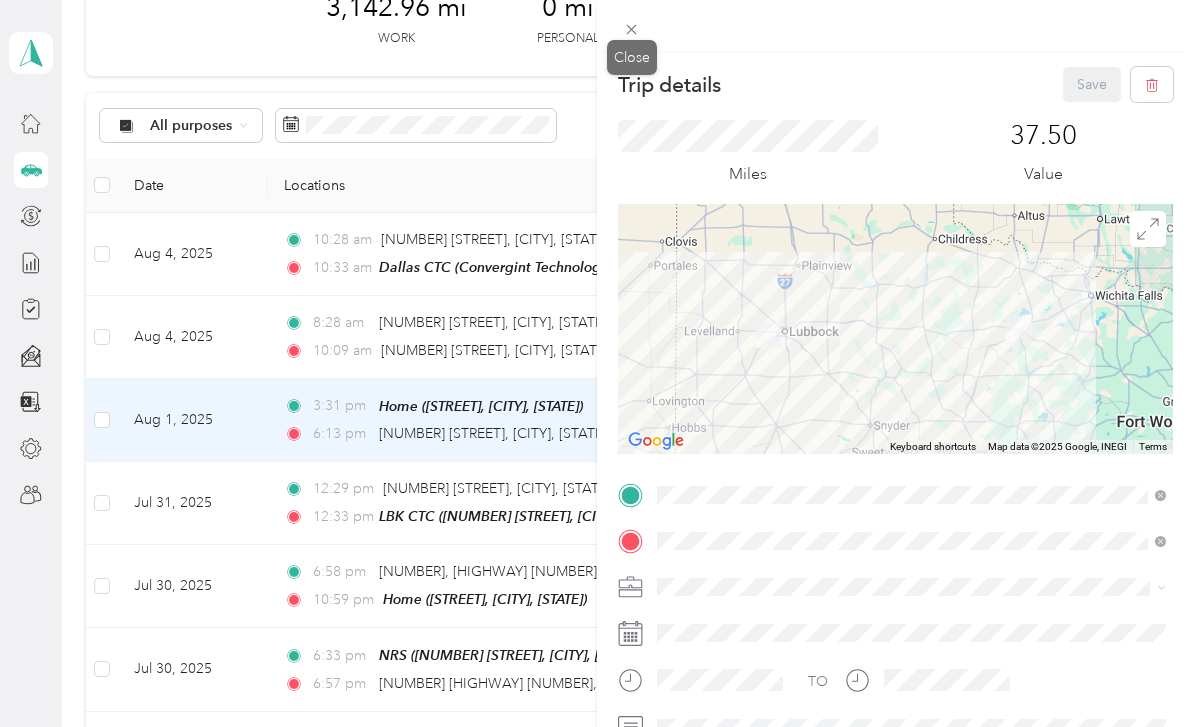 click 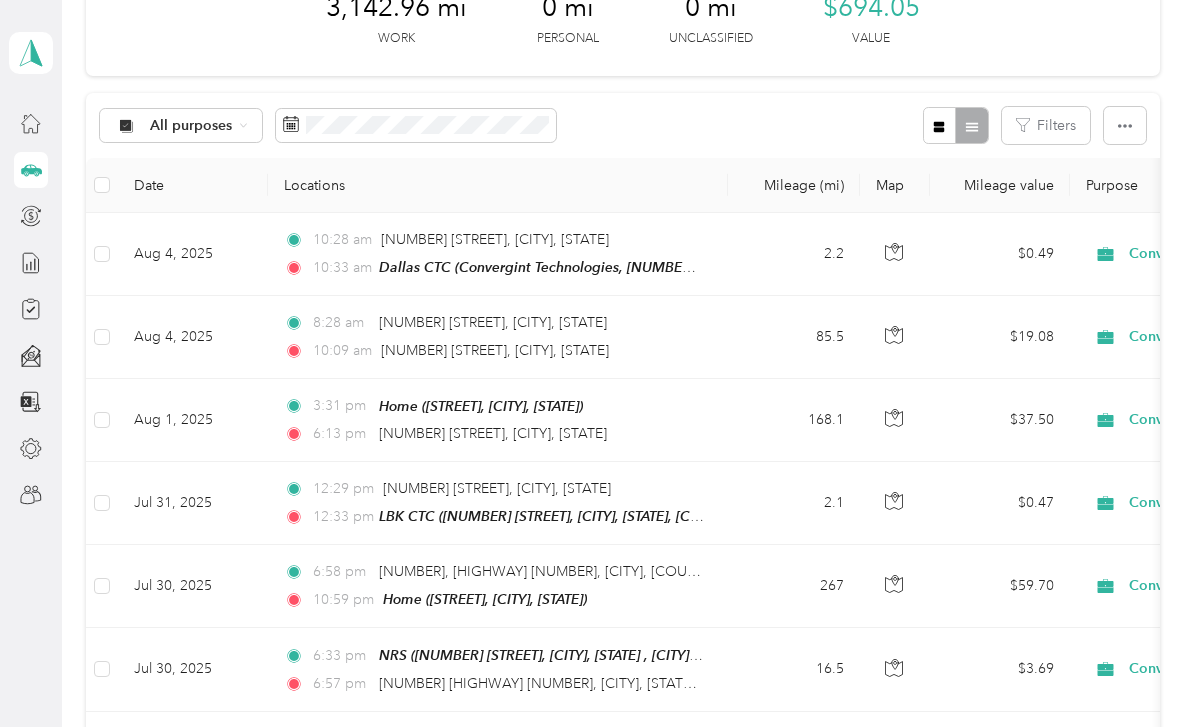 click on "[TIME] Home ([STREET], [CITY], [STATE])" at bounding box center (494, 406) 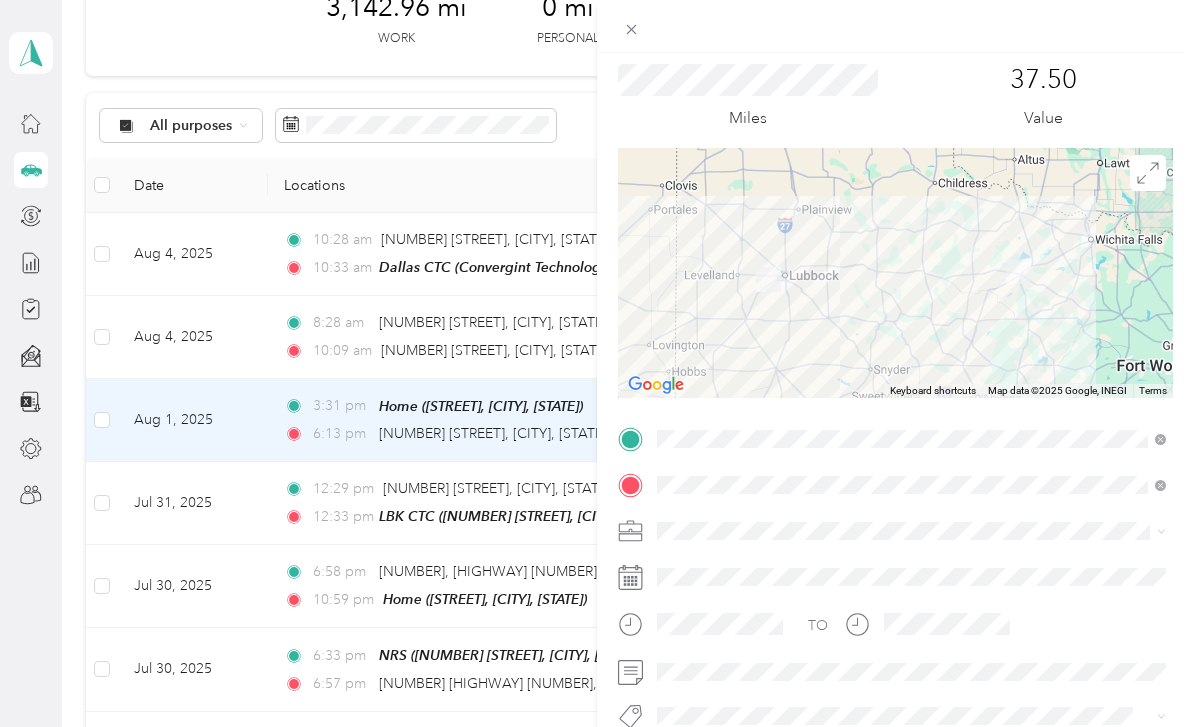 scroll, scrollTop: 27, scrollLeft: 0, axis: vertical 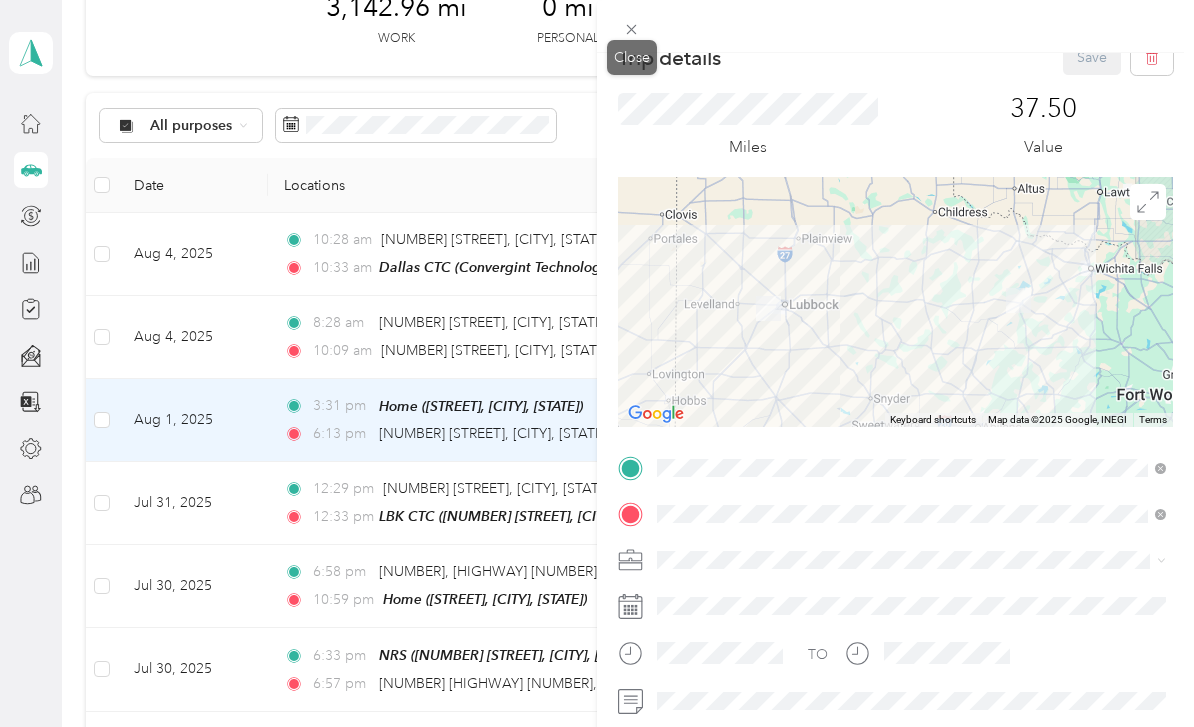 click 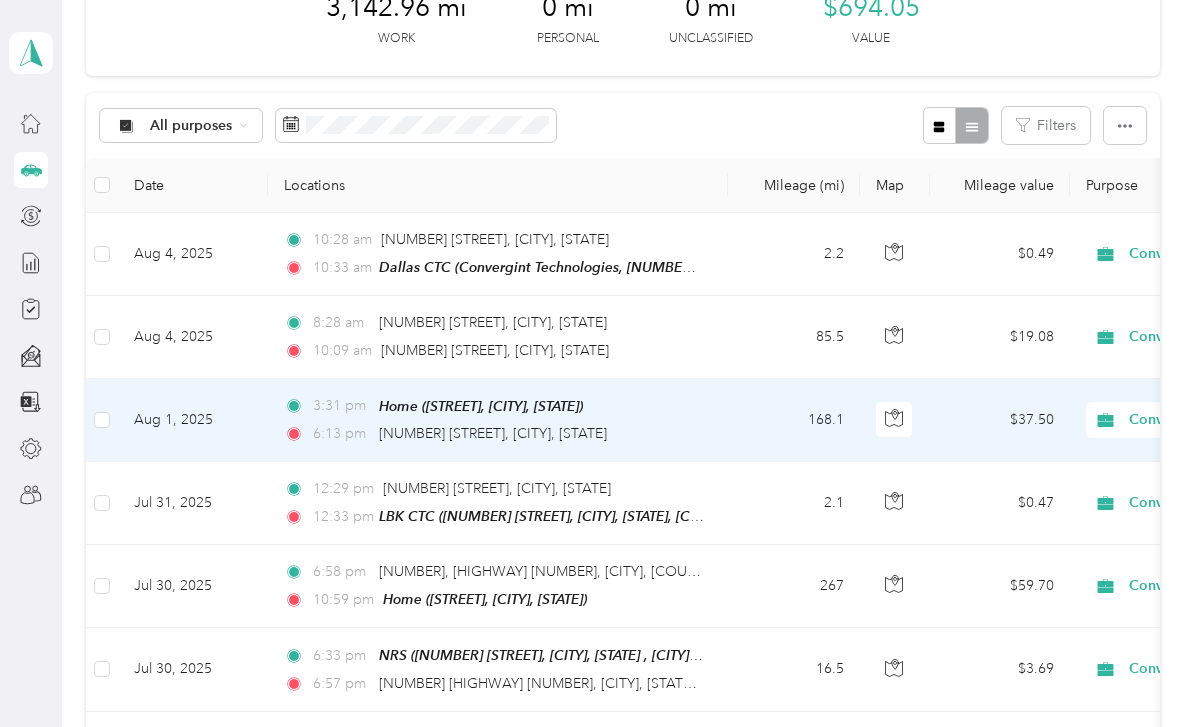 click on "[TIME] [NUMBER] [STREET], [CITY], [STATE]" at bounding box center [494, 434] 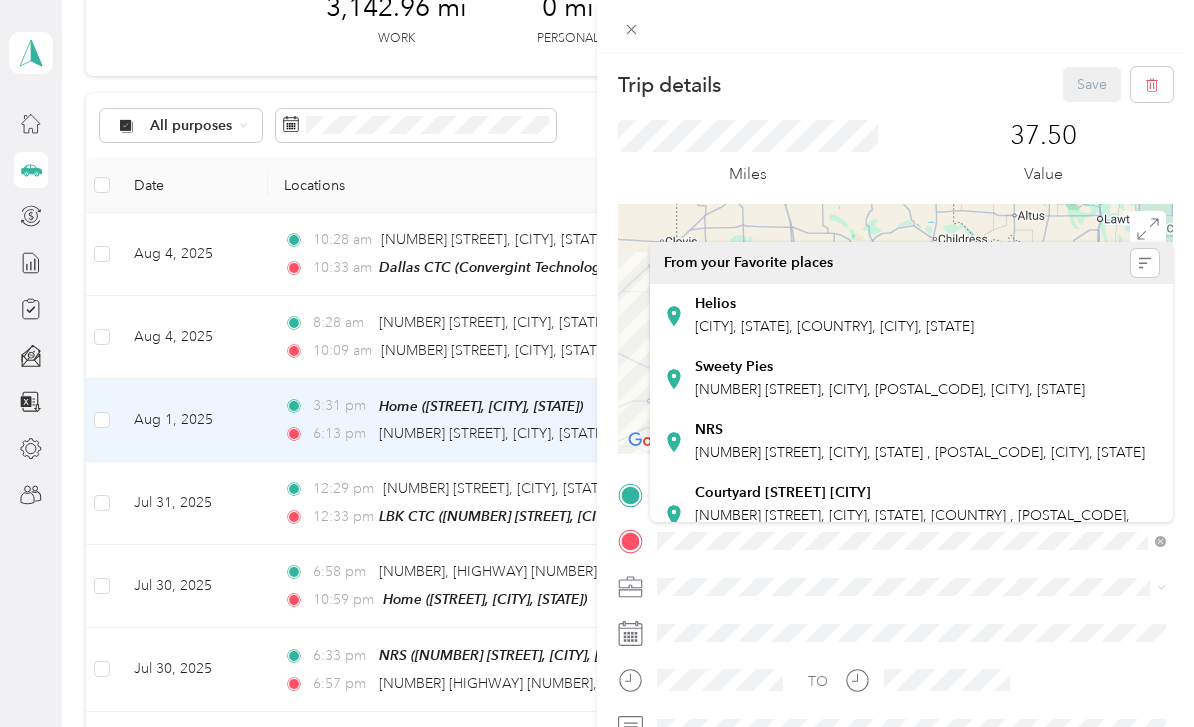 click 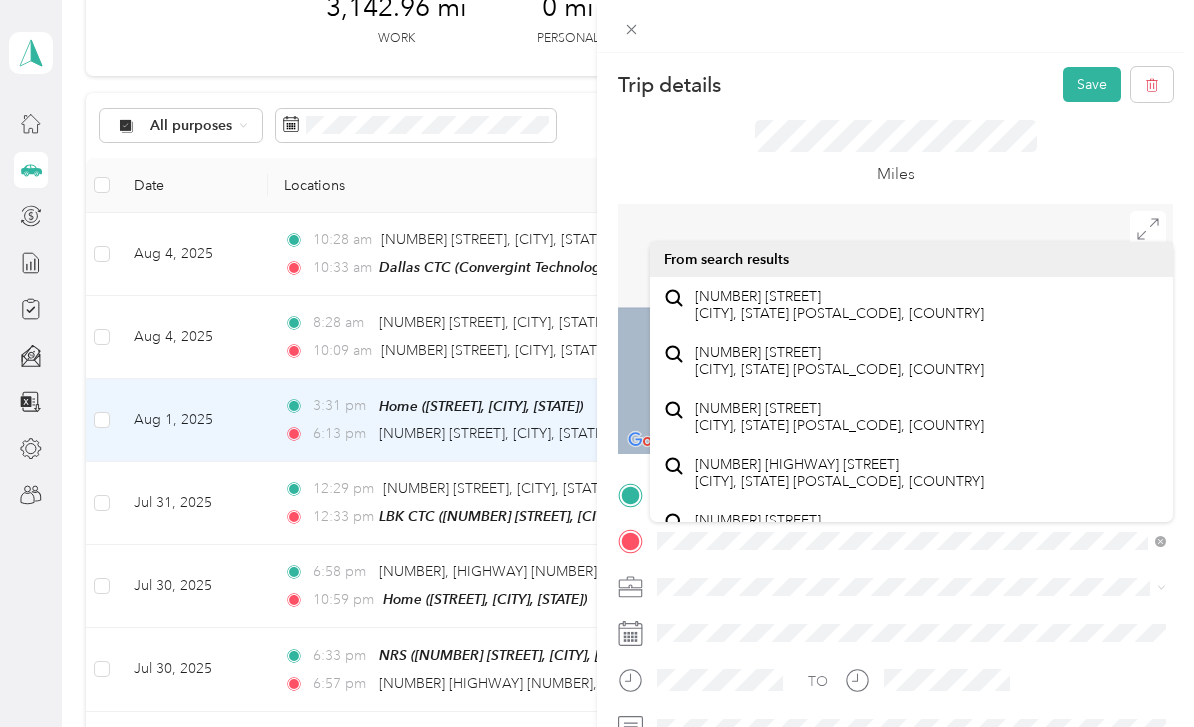 click on "[NUMBER] [STREET]
[CITY], [STATE] [POSTAL_CODE], [COUNTRY]" at bounding box center [839, 305] 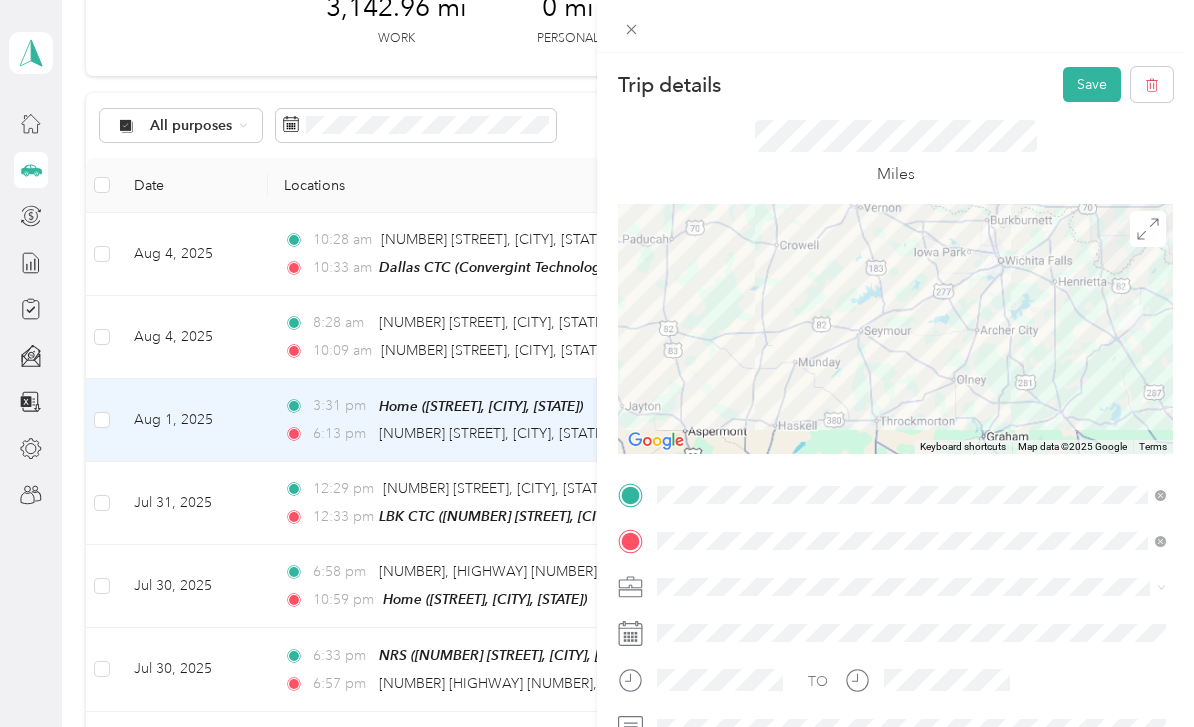 click at bounding box center [895, 329] 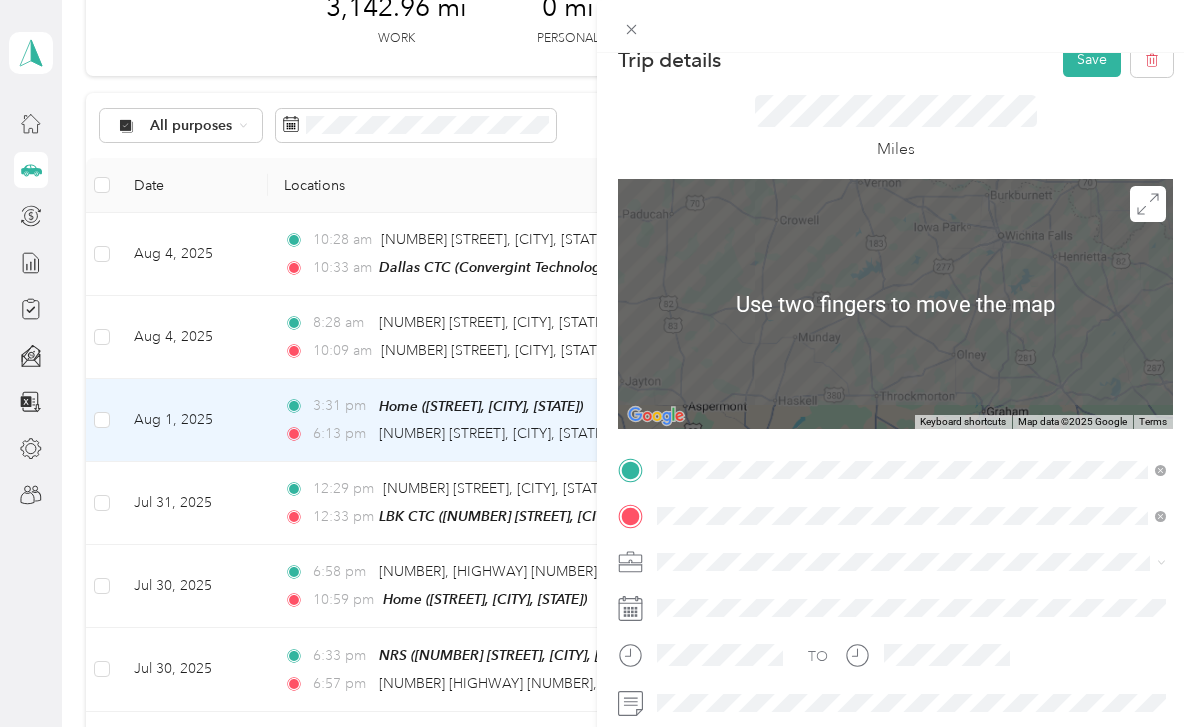 scroll, scrollTop: 16, scrollLeft: 0, axis: vertical 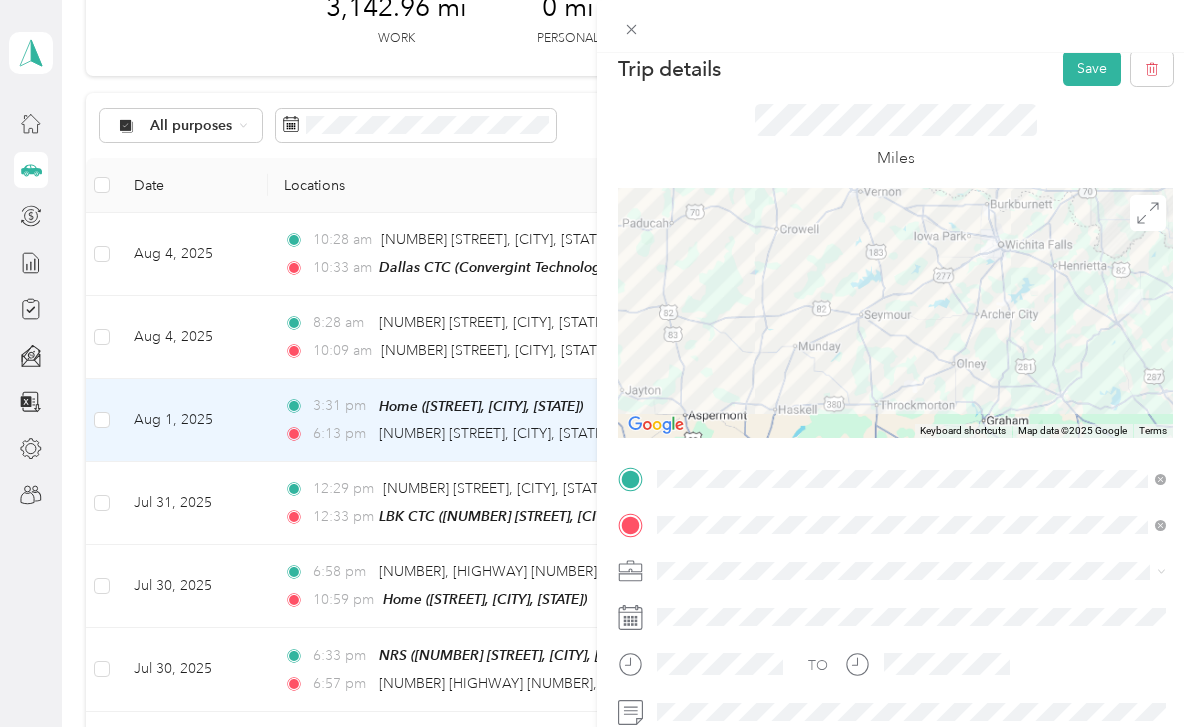 click at bounding box center (895, 313) 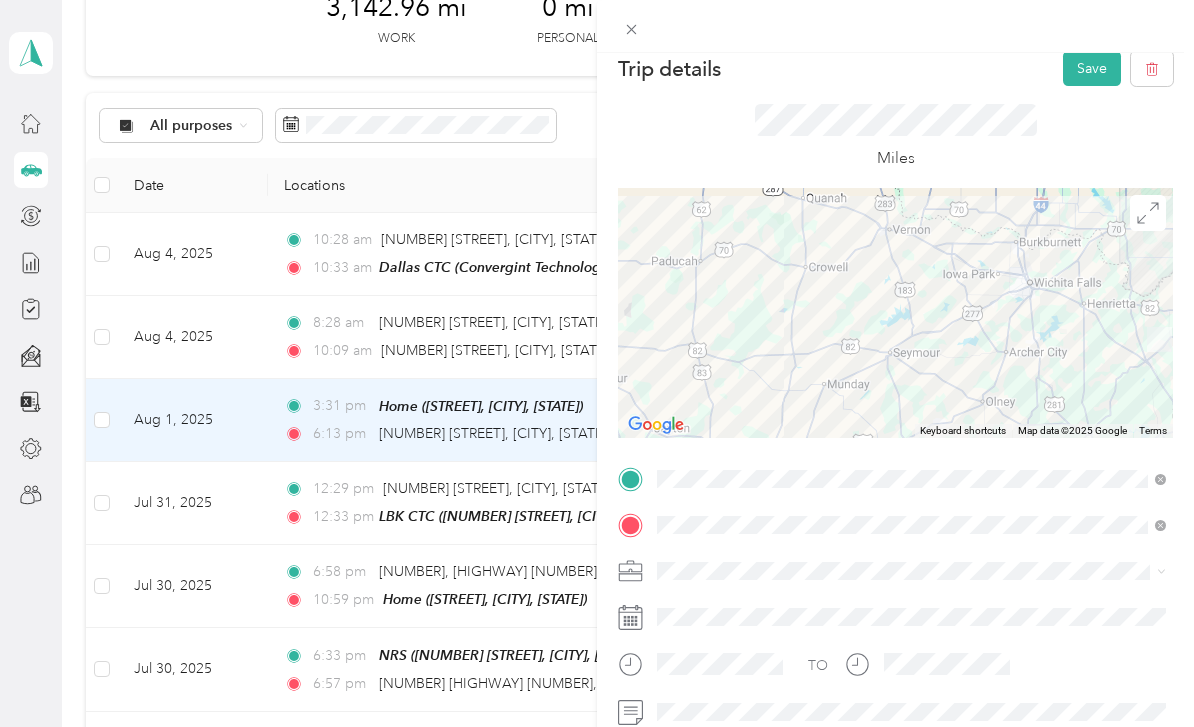 click at bounding box center [895, 313] 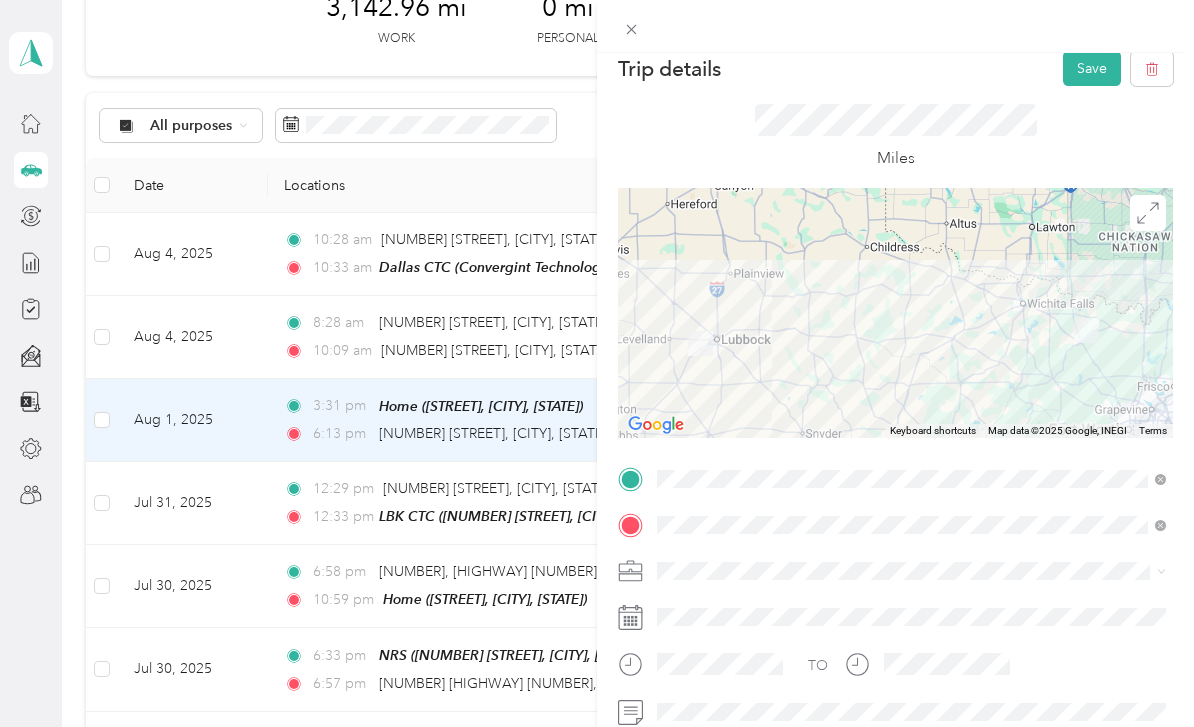 click at bounding box center [895, 313] 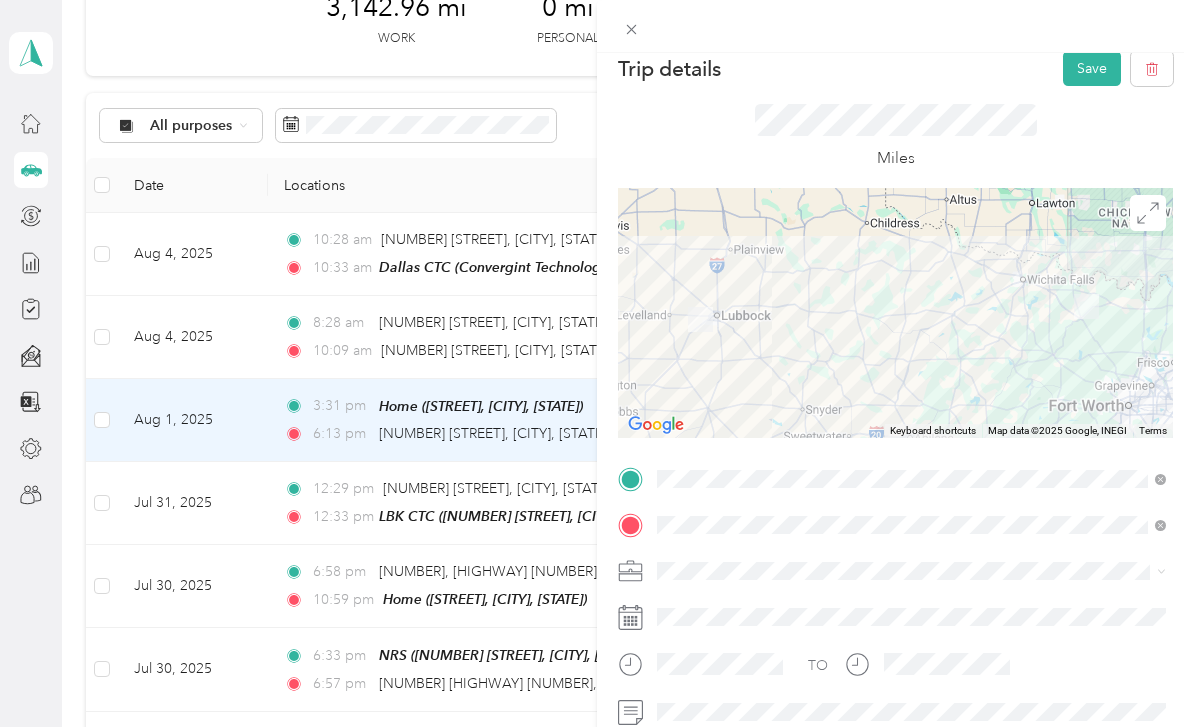 click at bounding box center [895, 313] 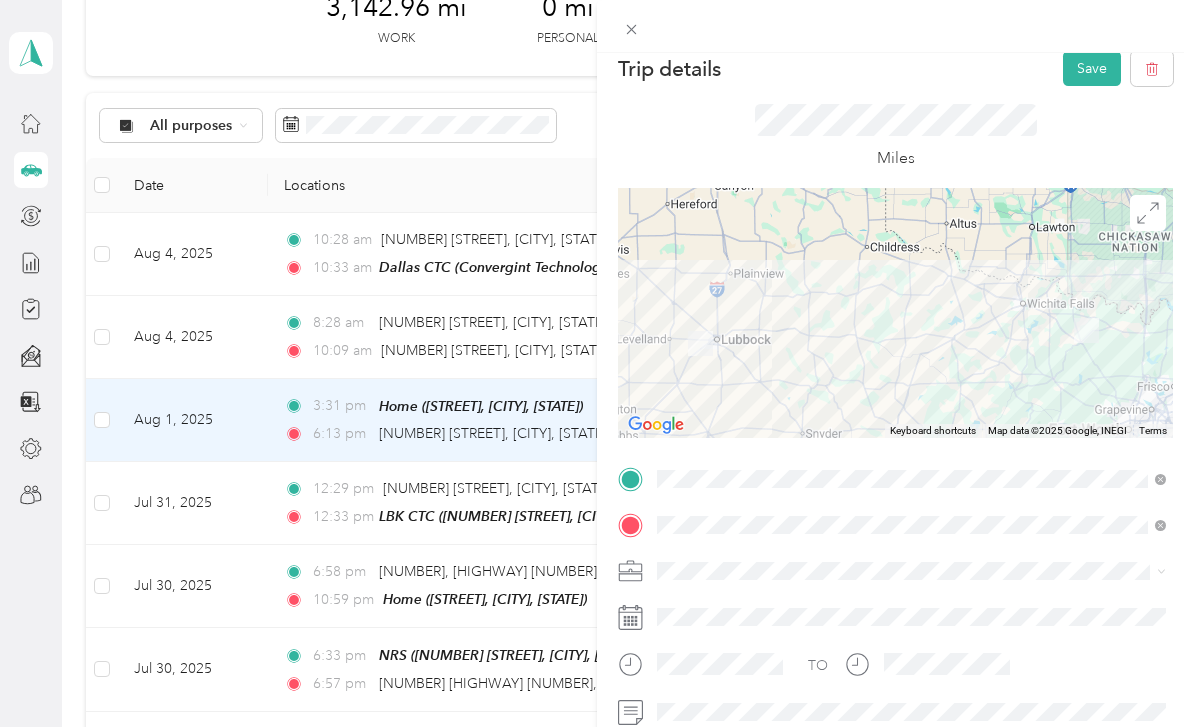 click on "Save" at bounding box center (1092, 68) 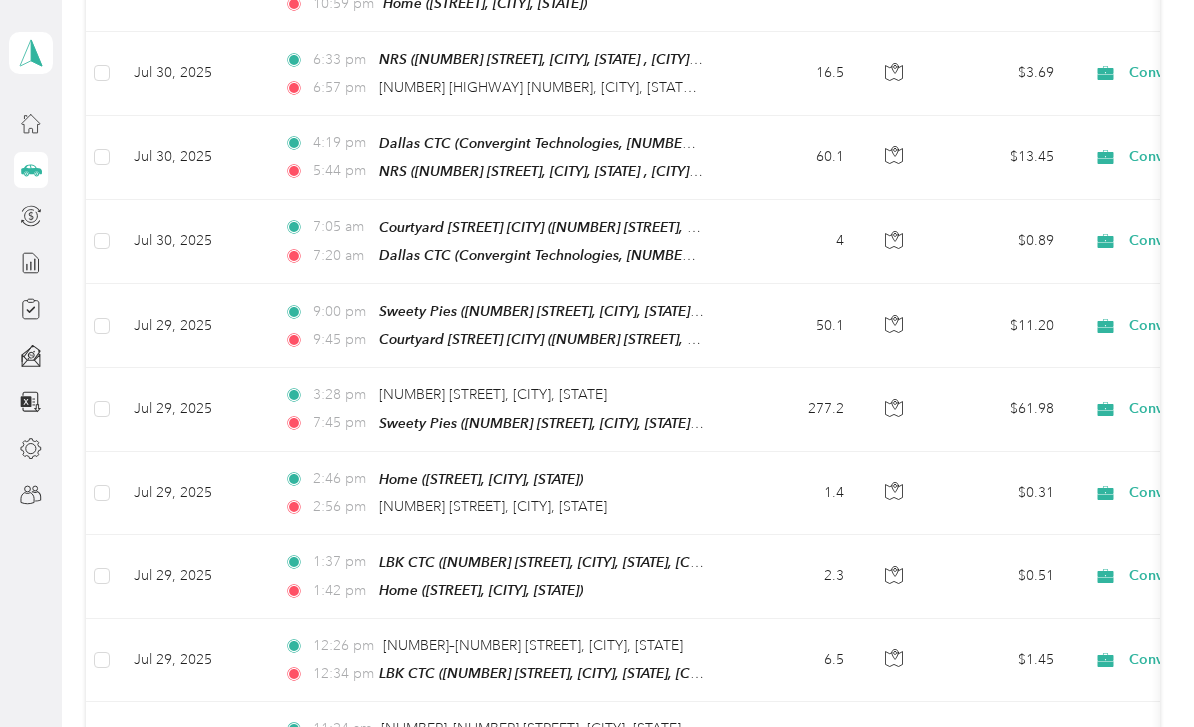 scroll, scrollTop: 720, scrollLeft: 0, axis: vertical 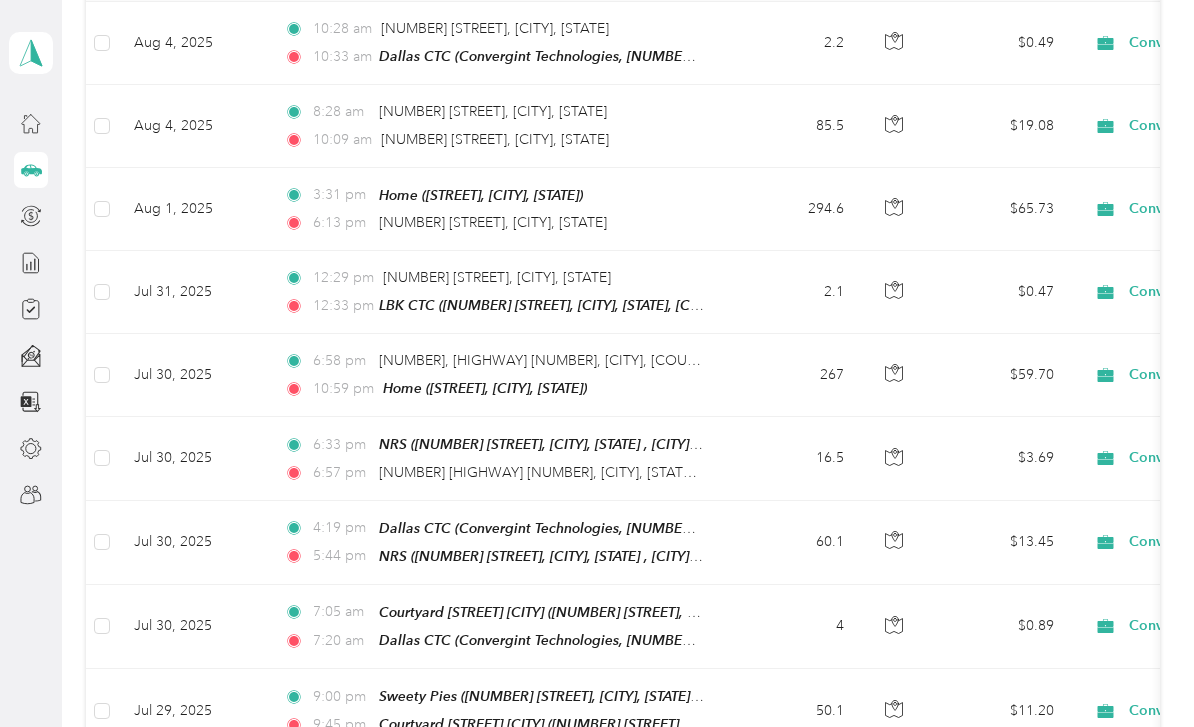 click on "267" at bounding box center (794, 375) 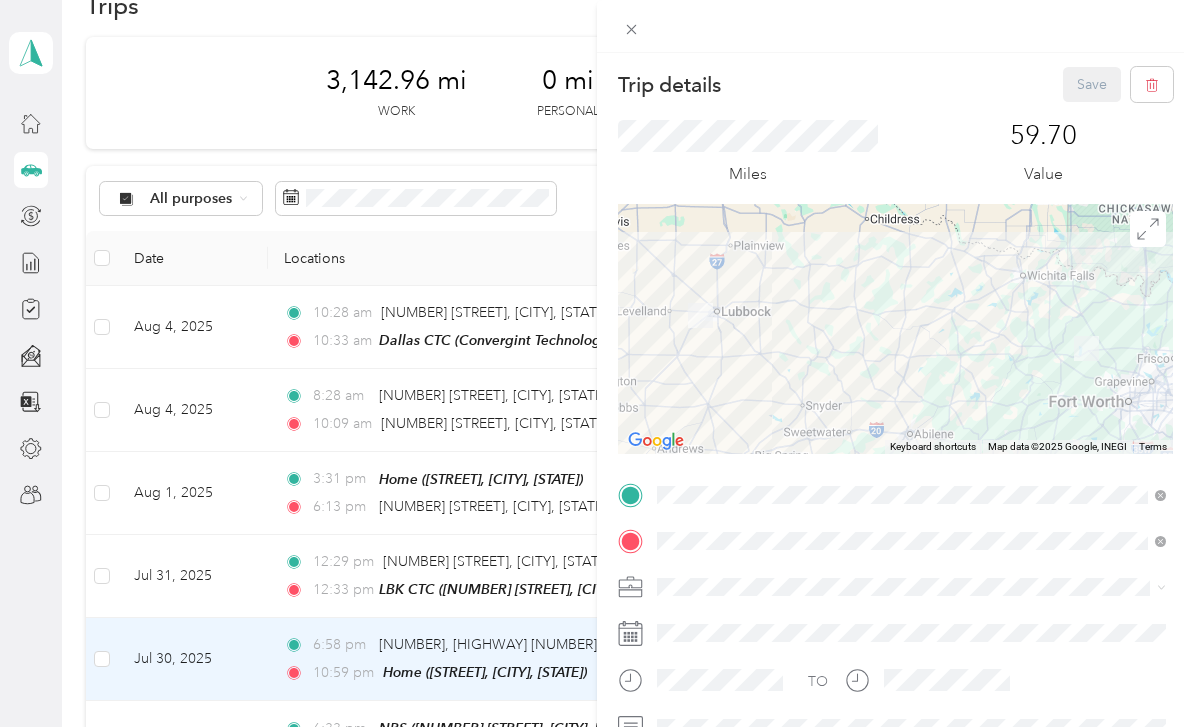 scroll, scrollTop: 50, scrollLeft: 0, axis: vertical 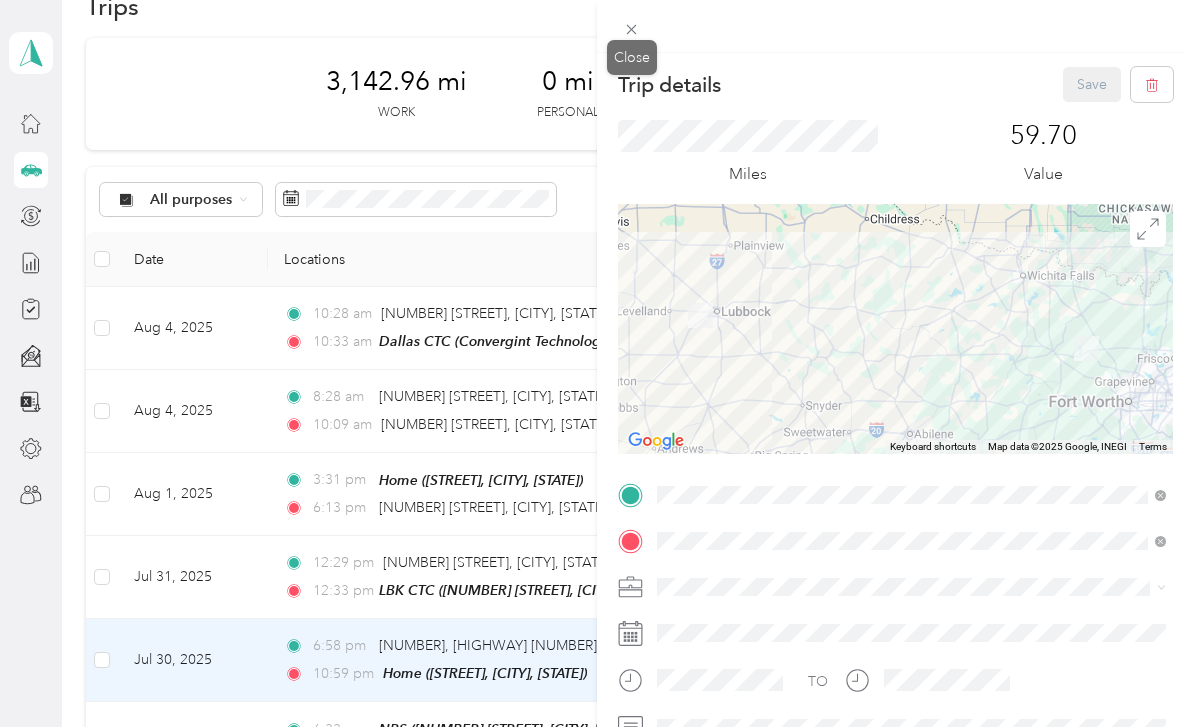 click 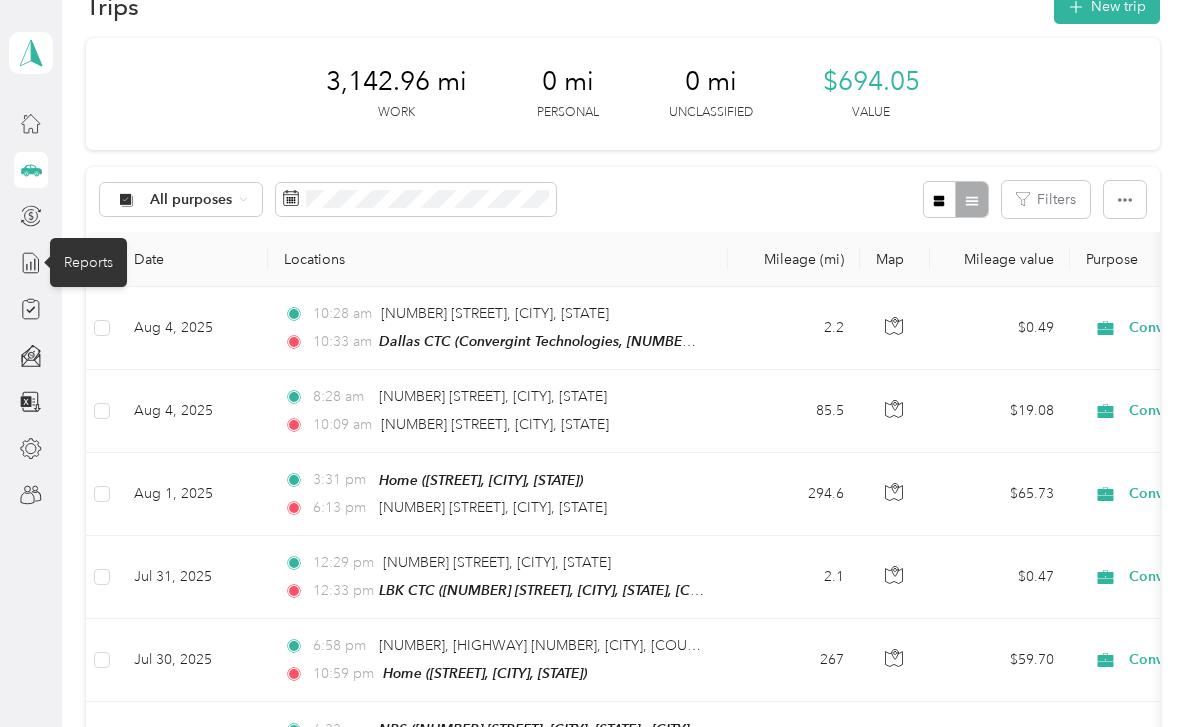 click 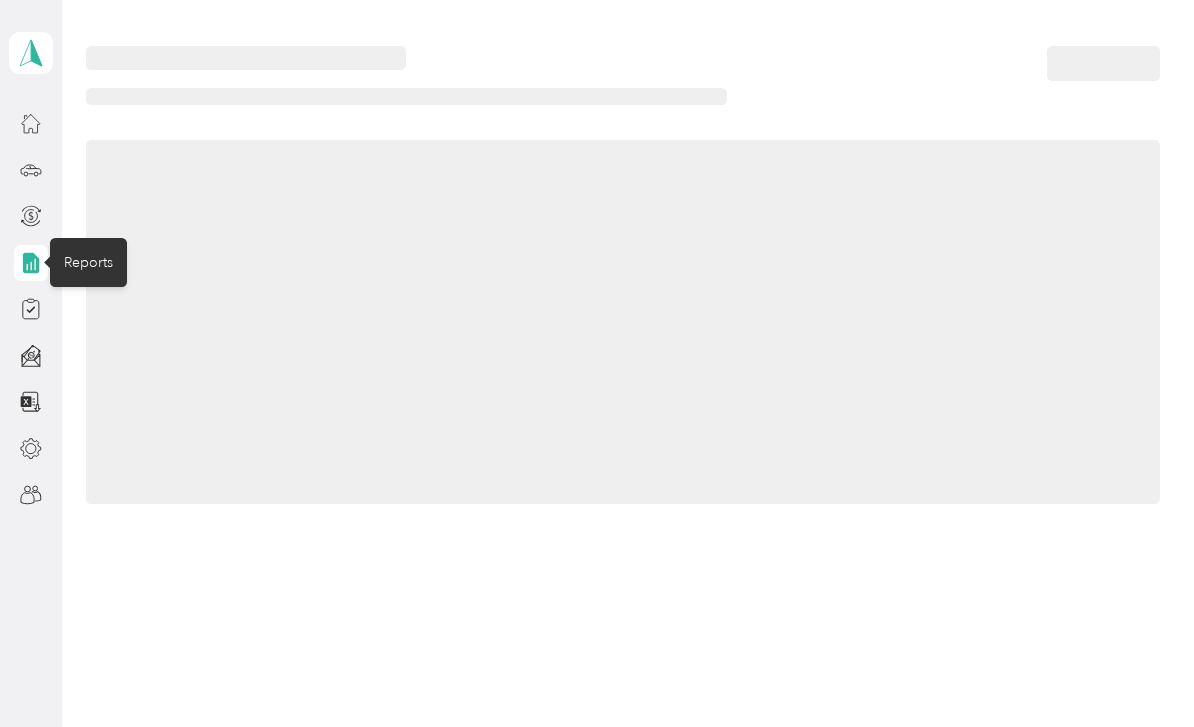 scroll, scrollTop: 0, scrollLeft: 0, axis: both 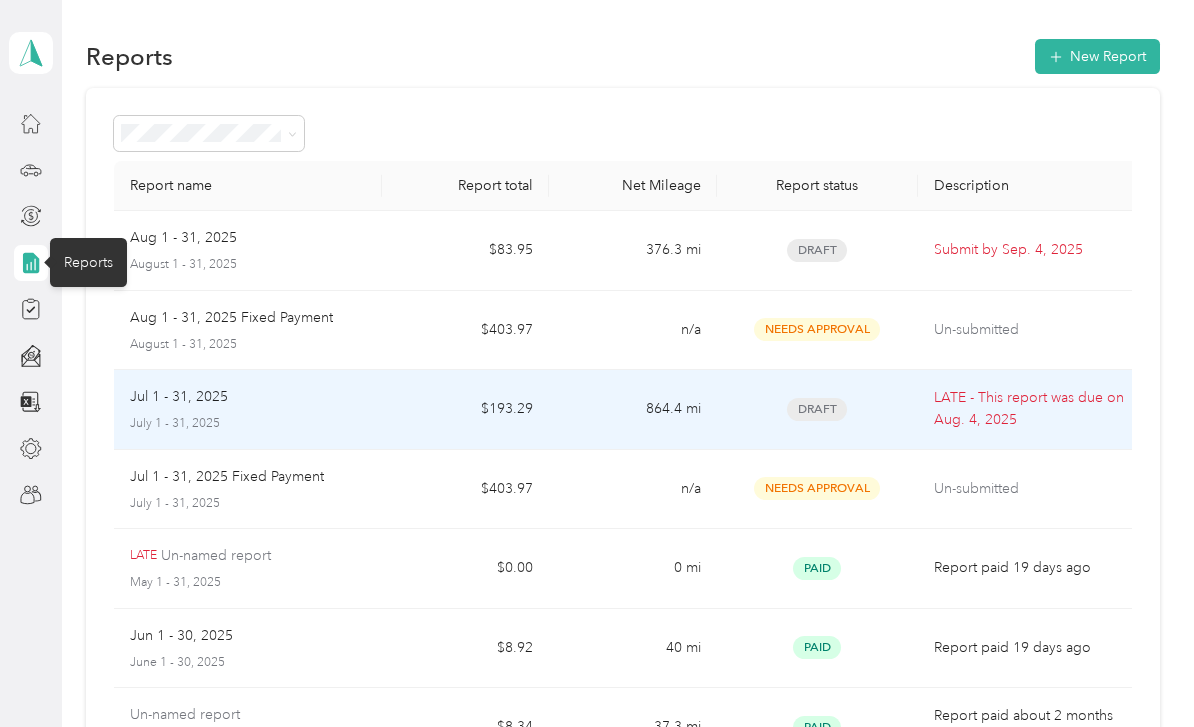 click on "864.4 mi" at bounding box center (632, 410) 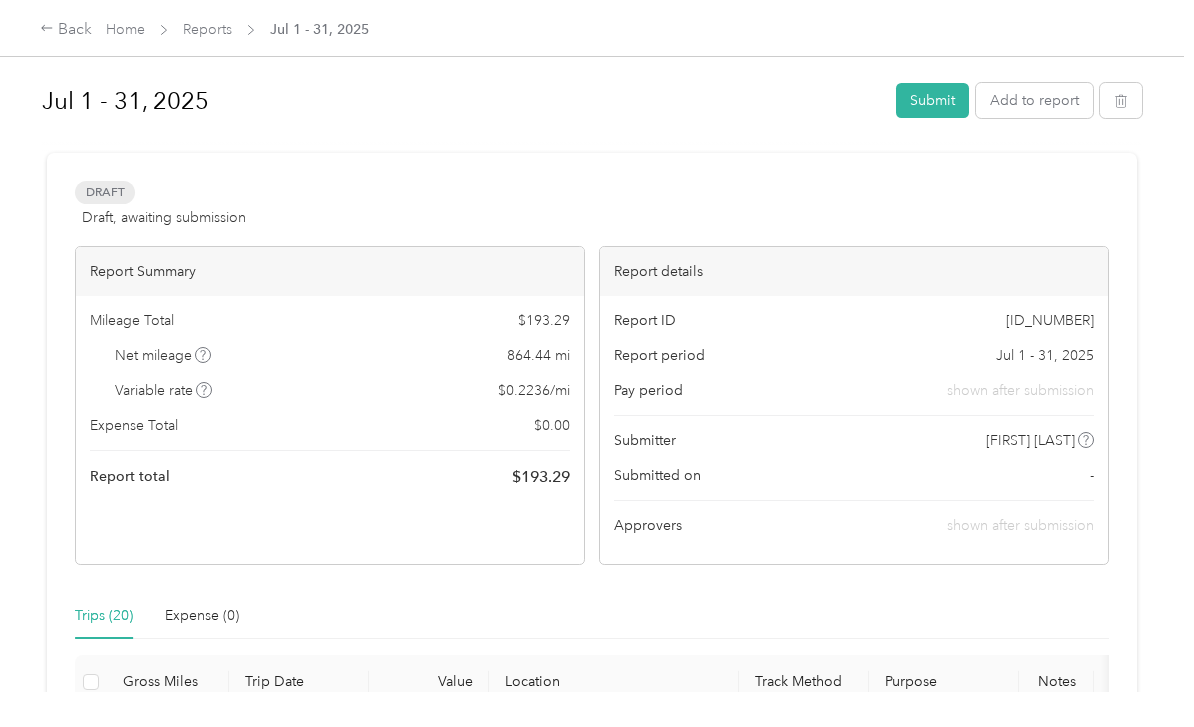 click on "Submit" at bounding box center [932, 100] 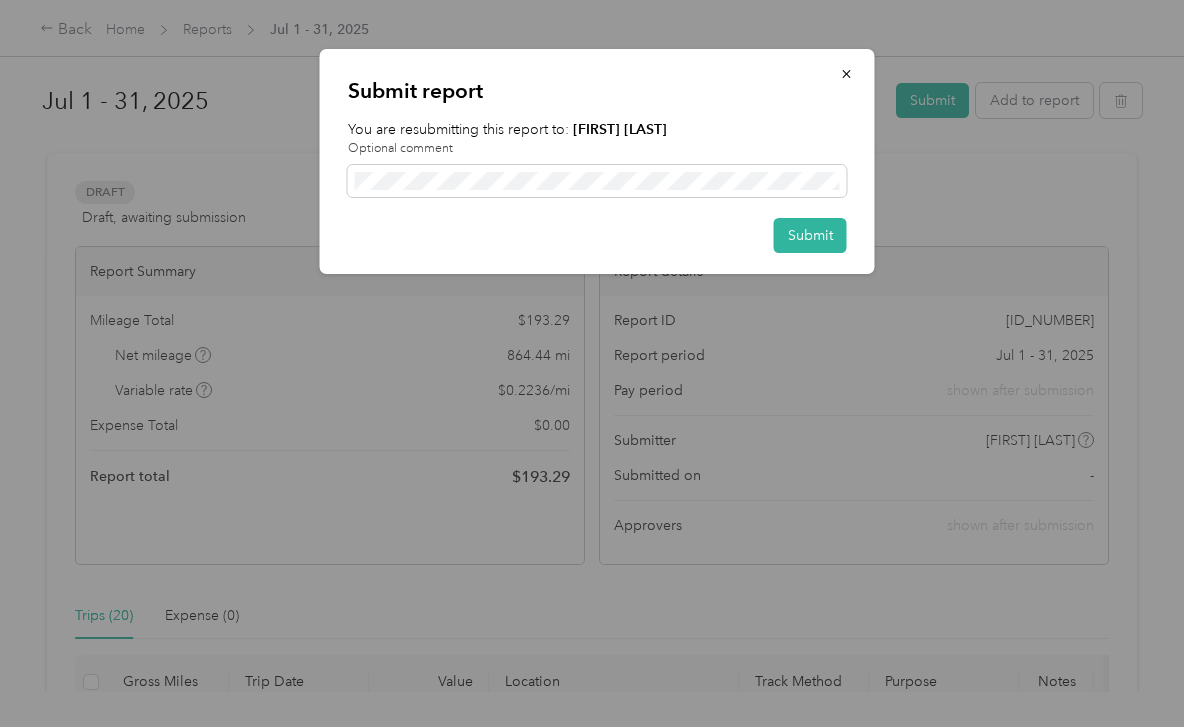 click on "Submit" at bounding box center (810, 235) 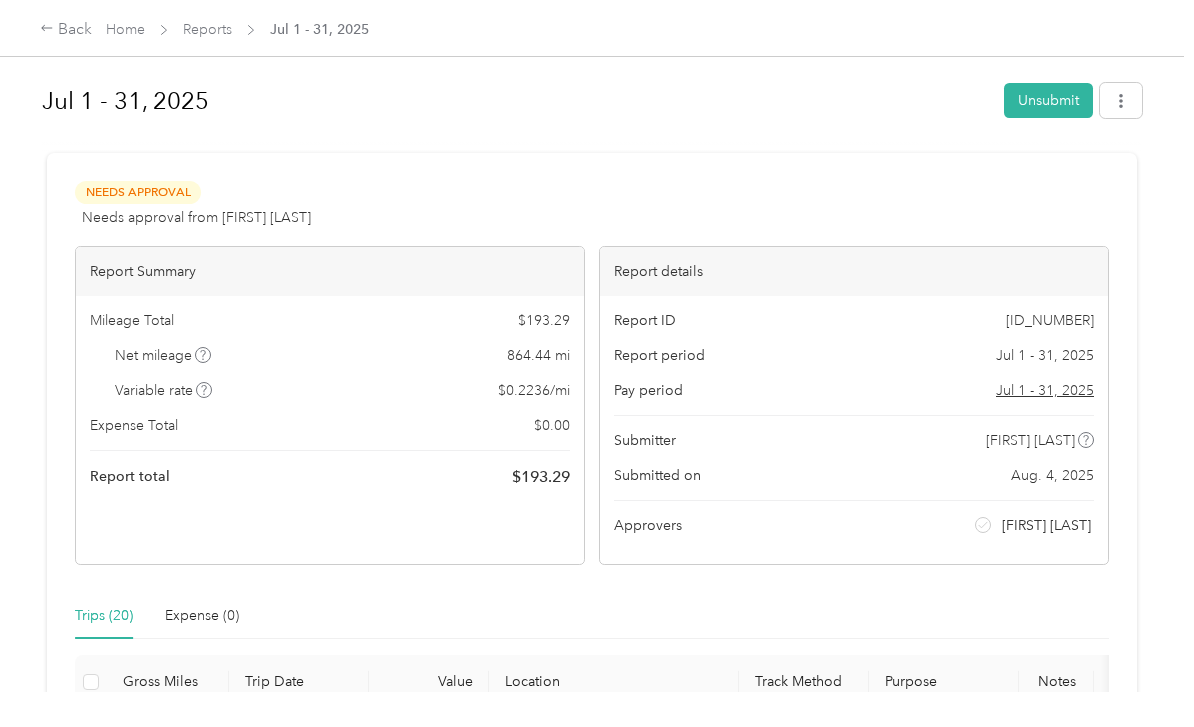 click on "Back" at bounding box center (66, 30) 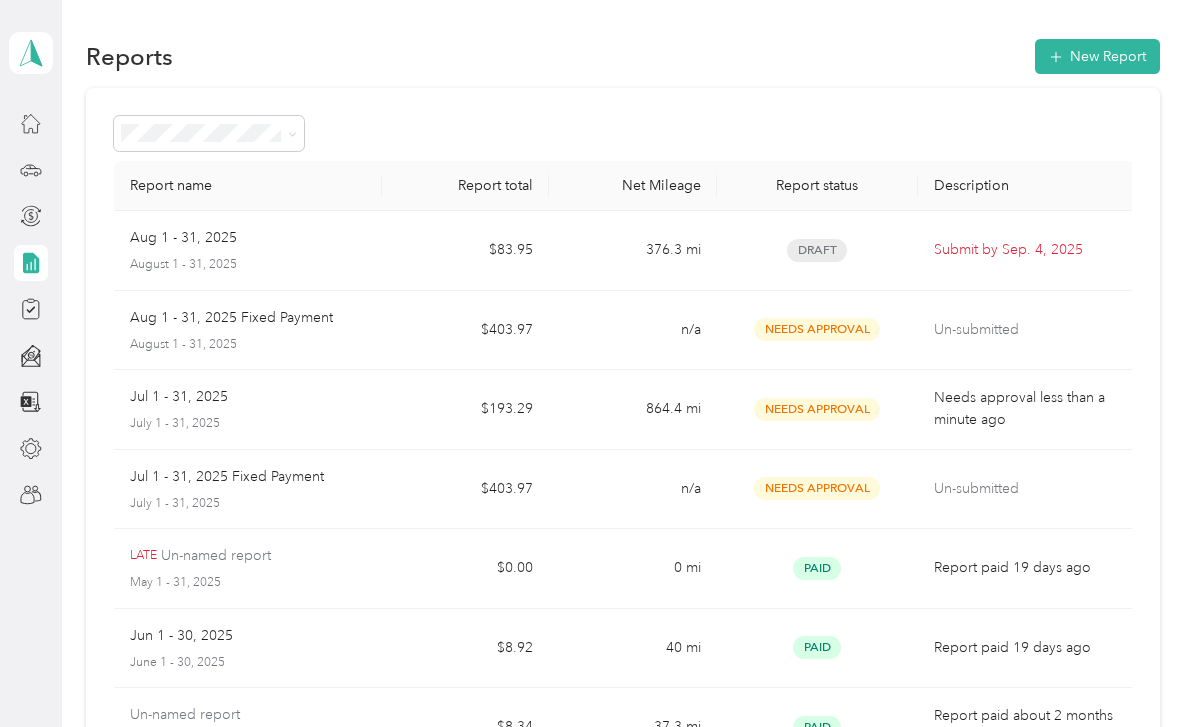 click on "Un-submitted" at bounding box center [1029, 489] 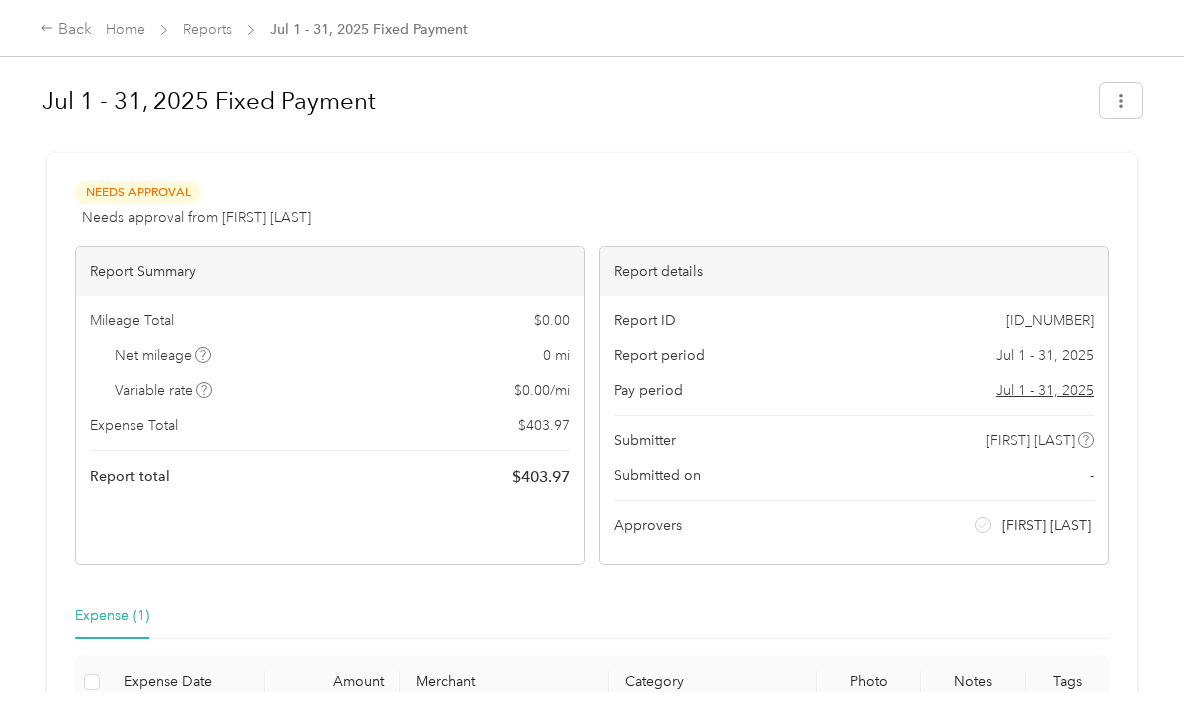 scroll, scrollTop: 0, scrollLeft: 0, axis: both 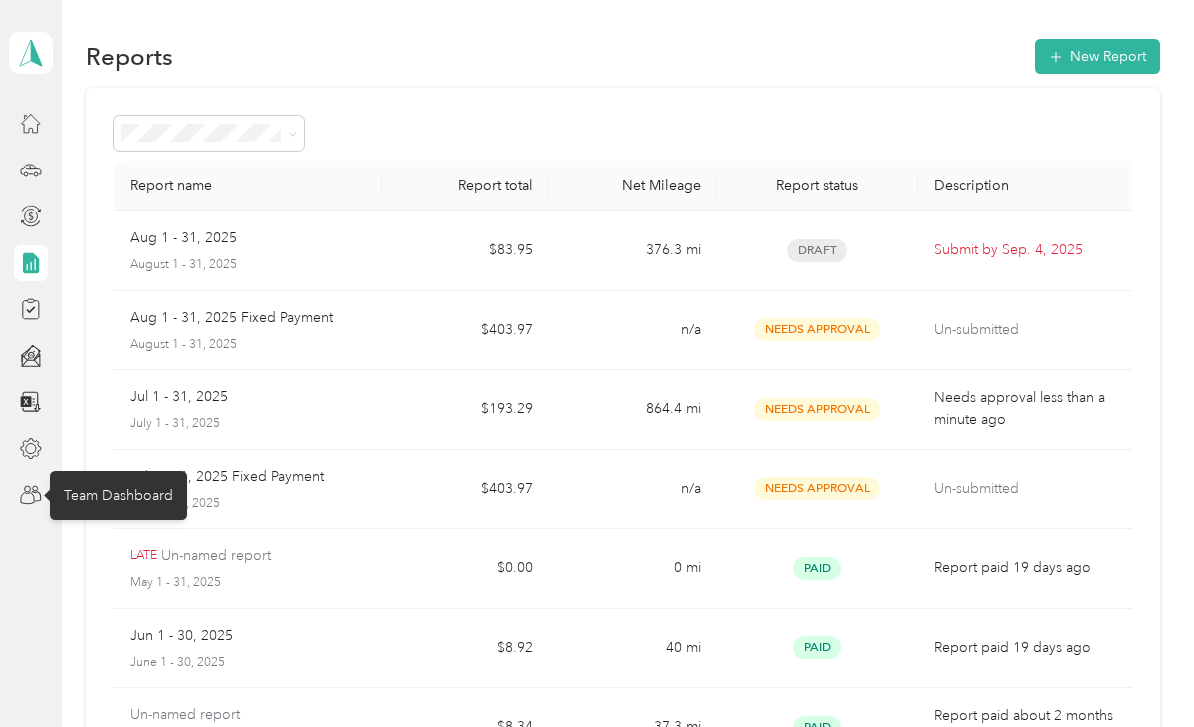 click 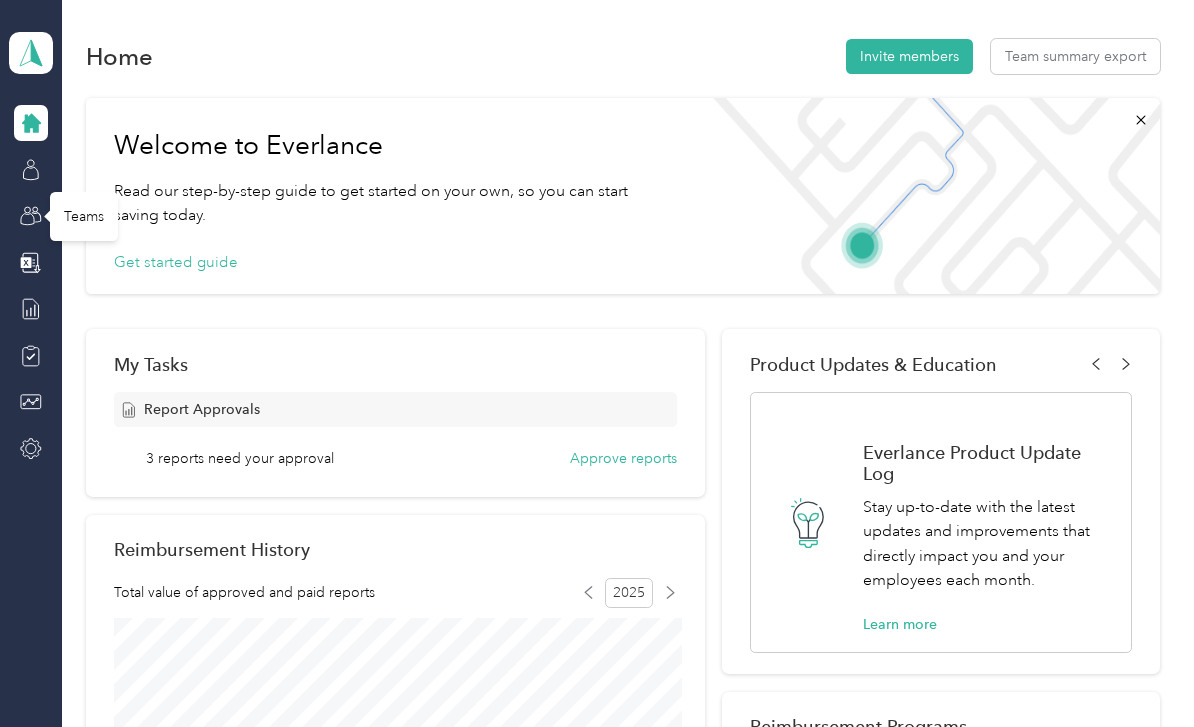 click 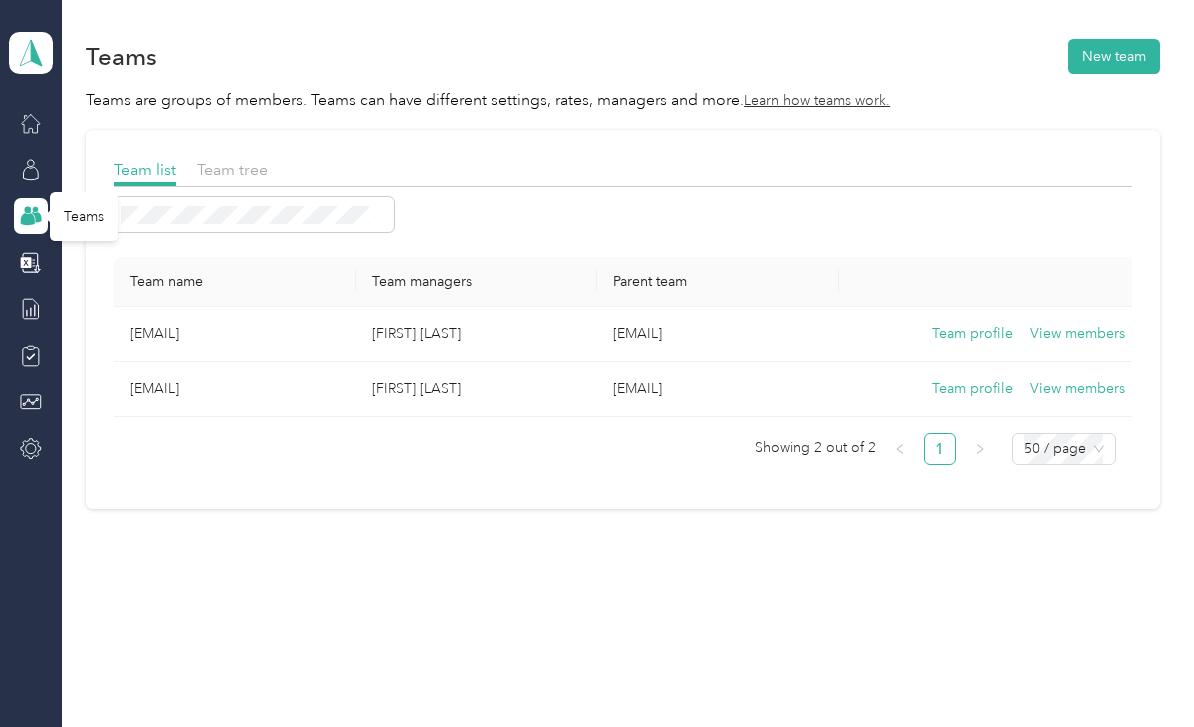 click on "[EMAIL]" at bounding box center [235, 334] 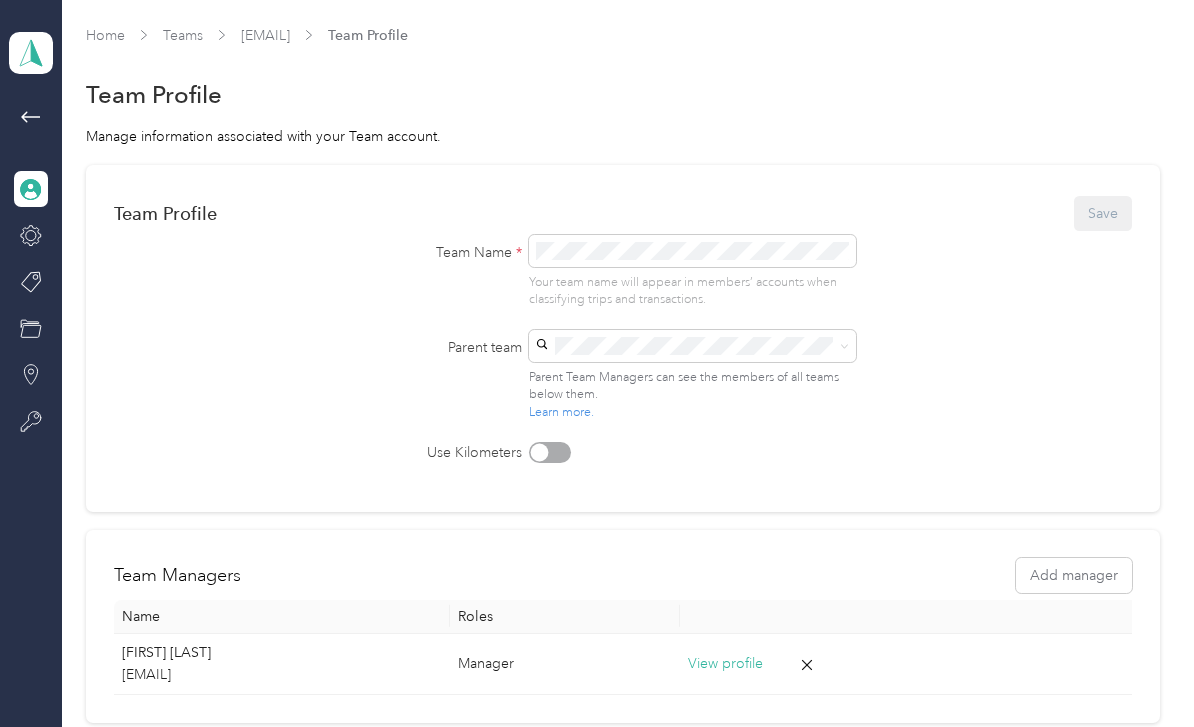 scroll, scrollTop: 0, scrollLeft: 0, axis: both 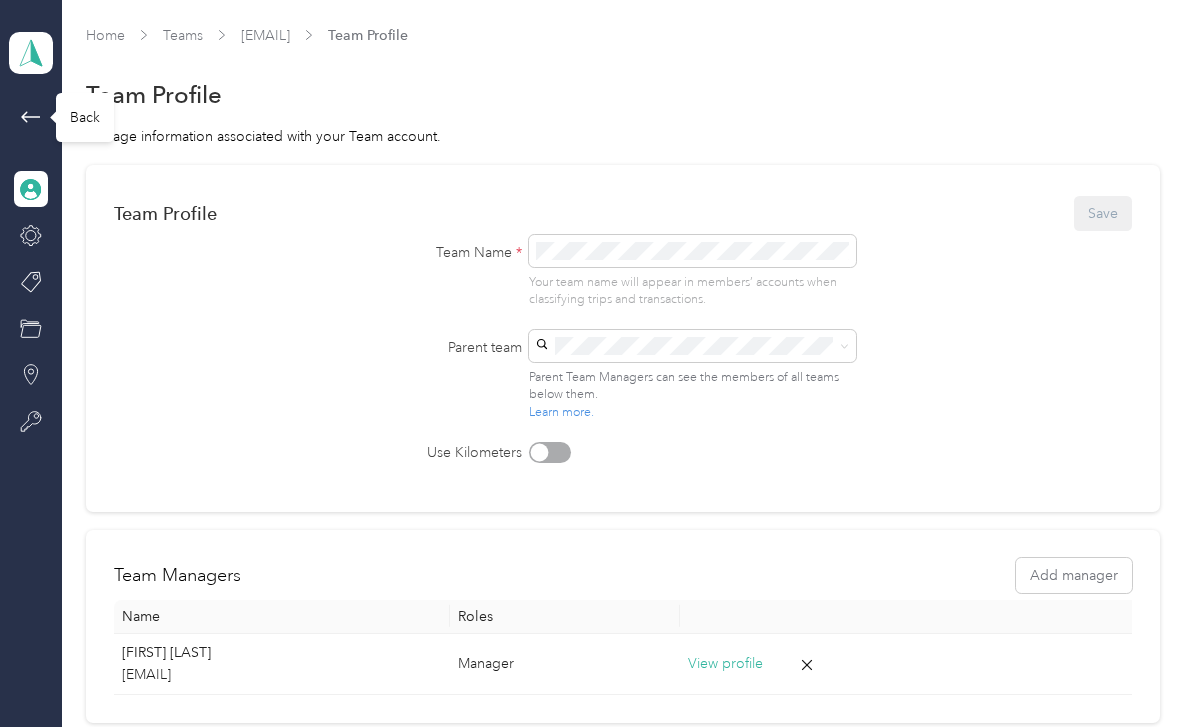 click 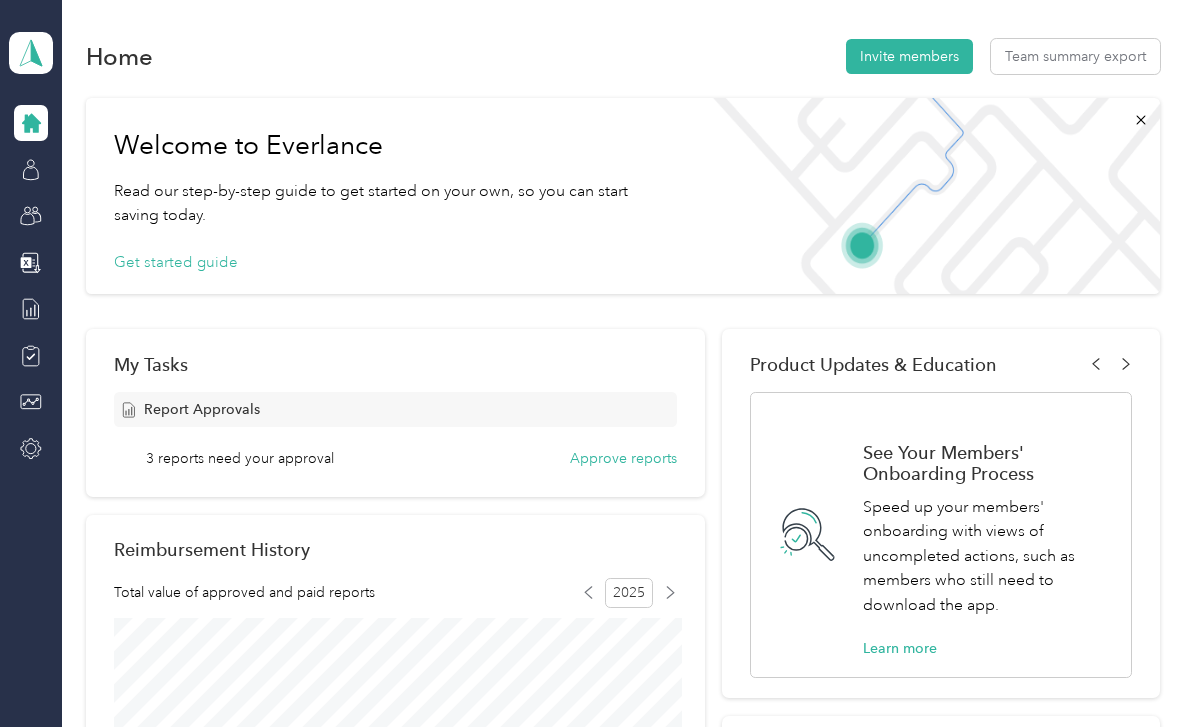 click on "Approve reports" at bounding box center (623, 458) 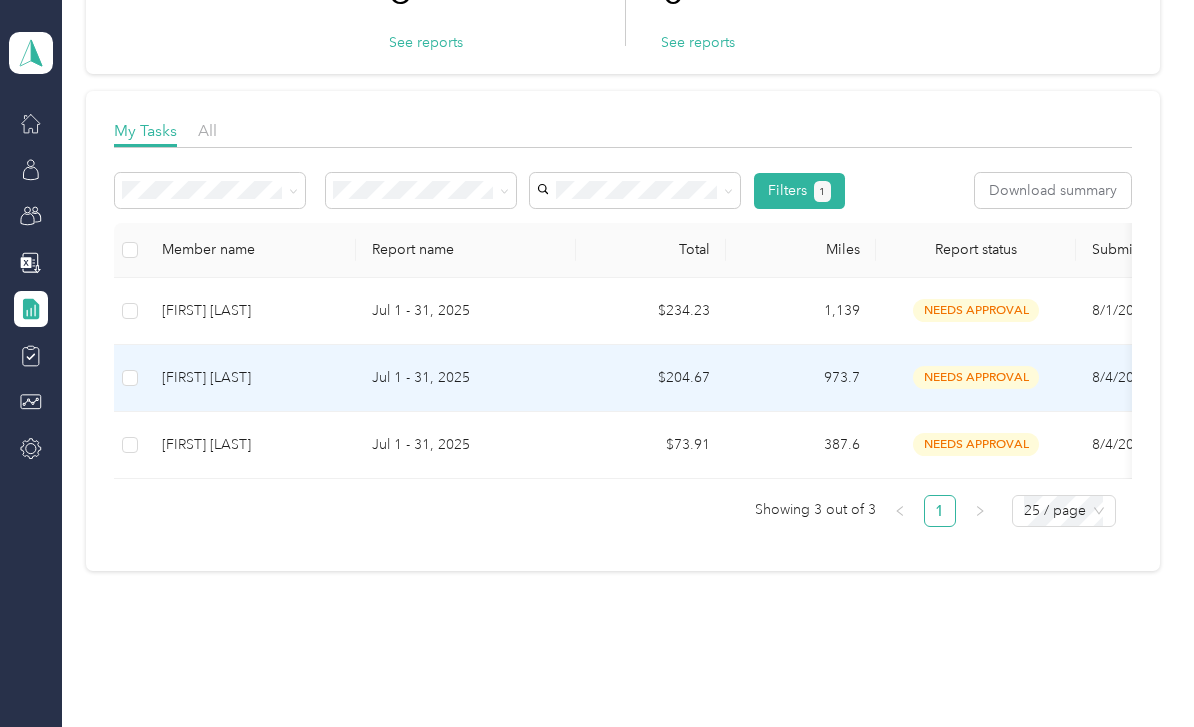 scroll, scrollTop: 191, scrollLeft: 0, axis: vertical 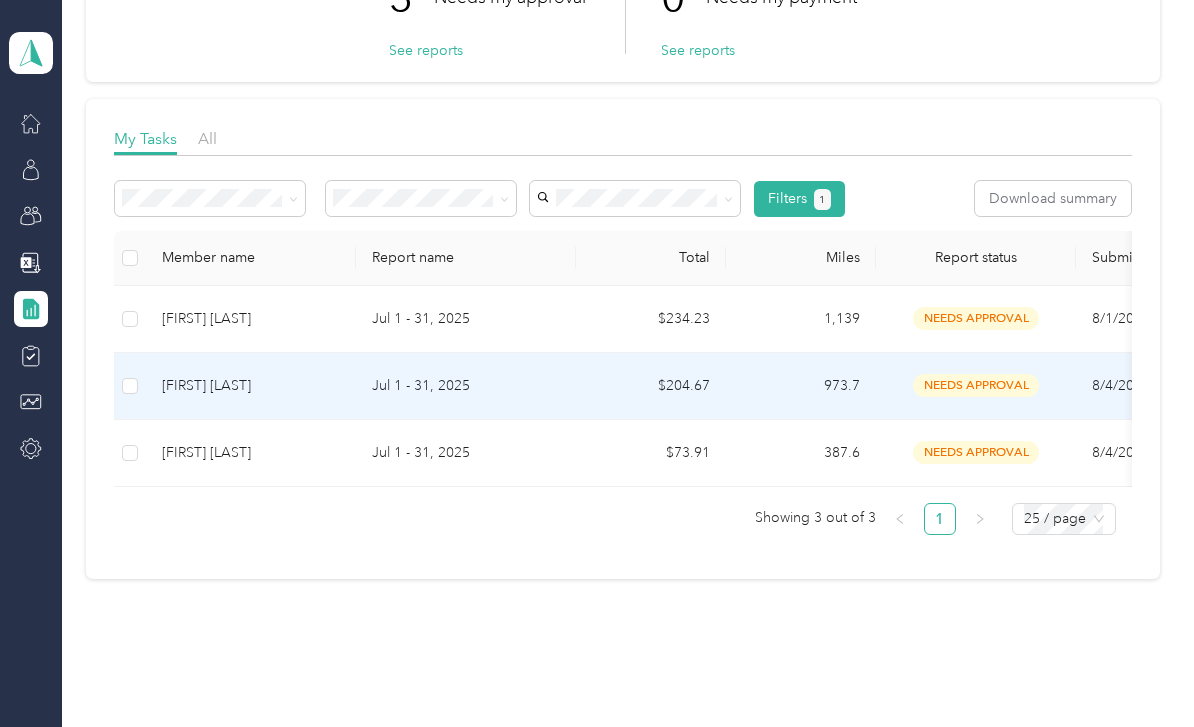 click on "[FIRST] [LAST]" at bounding box center (251, 386) 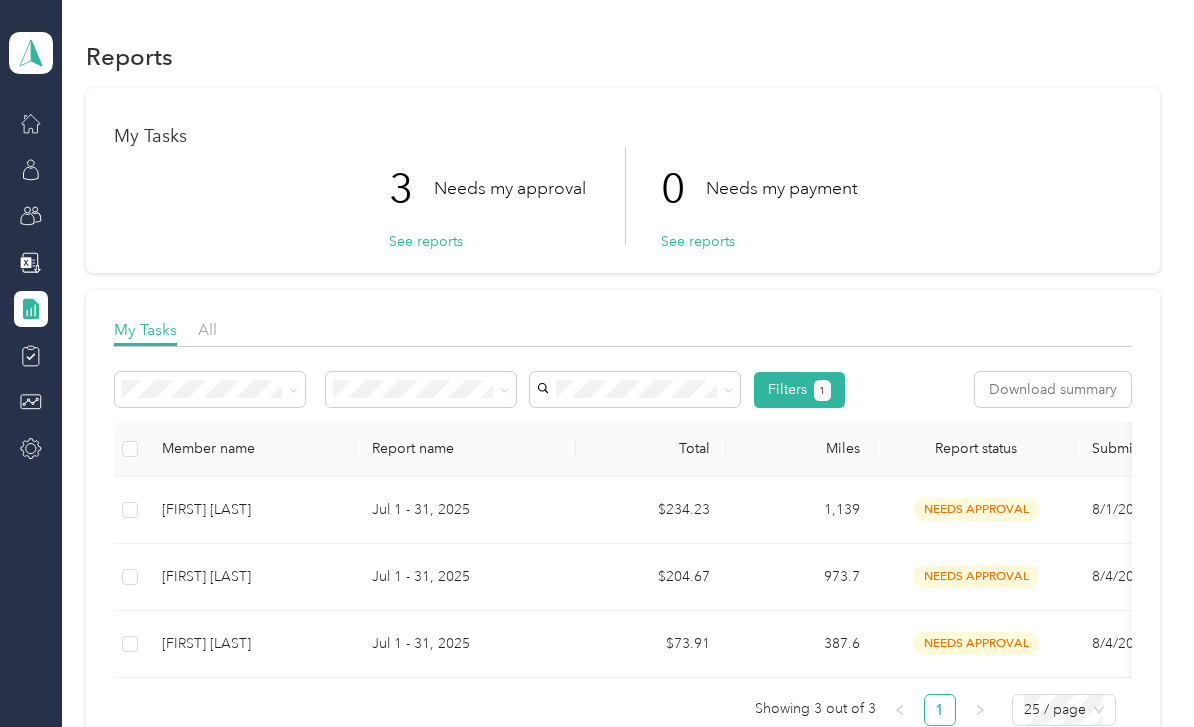 click at bounding box center (130, 449) 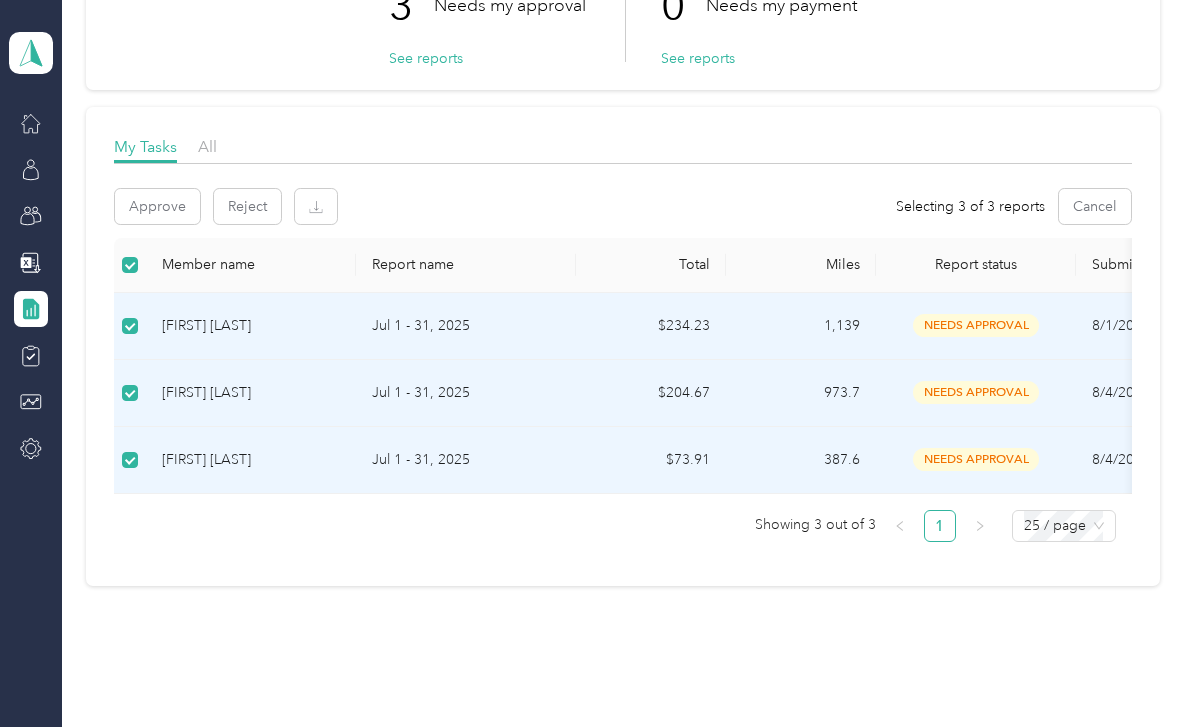 scroll, scrollTop: 181, scrollLeft: 0, axis: vertical 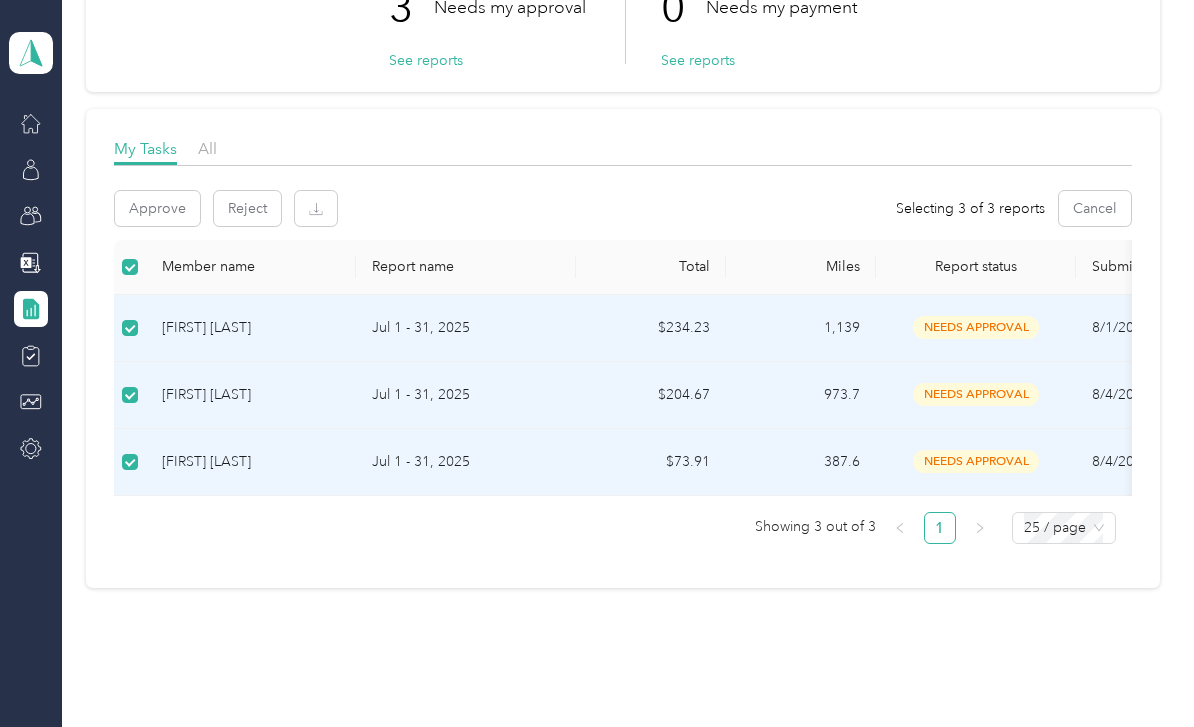 click on "Approve" at bounding box center [157, 208] 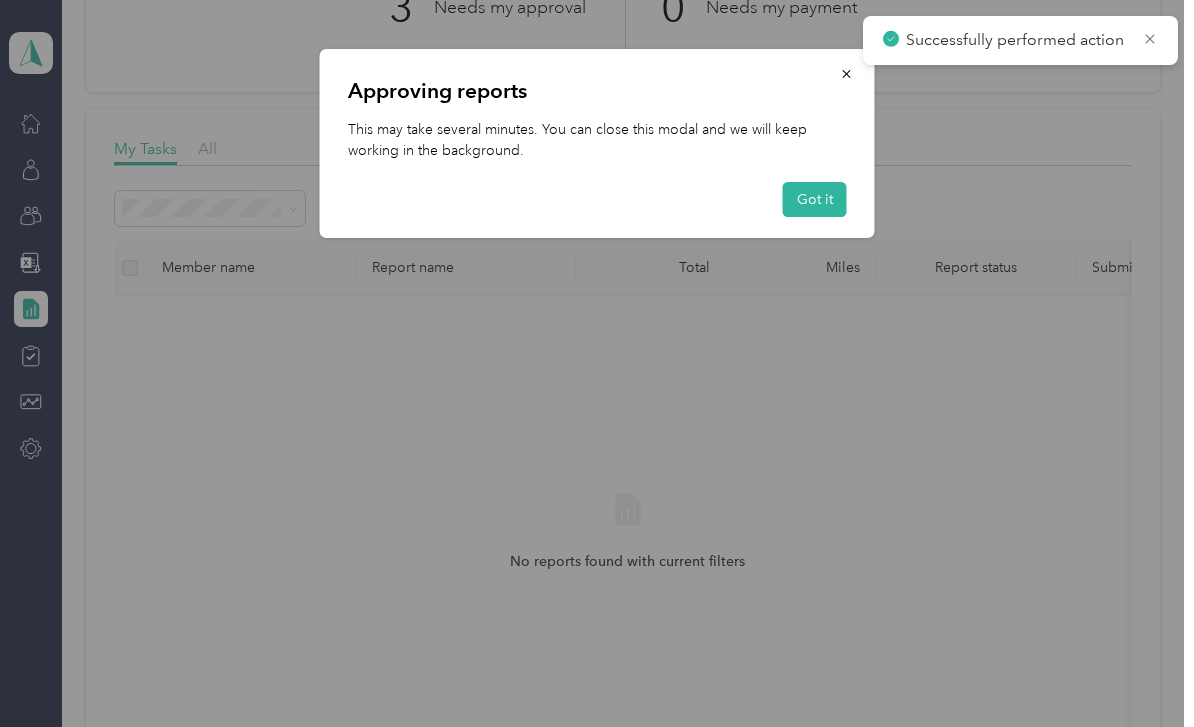 click on "Got it" at bounding box center (815, 199) 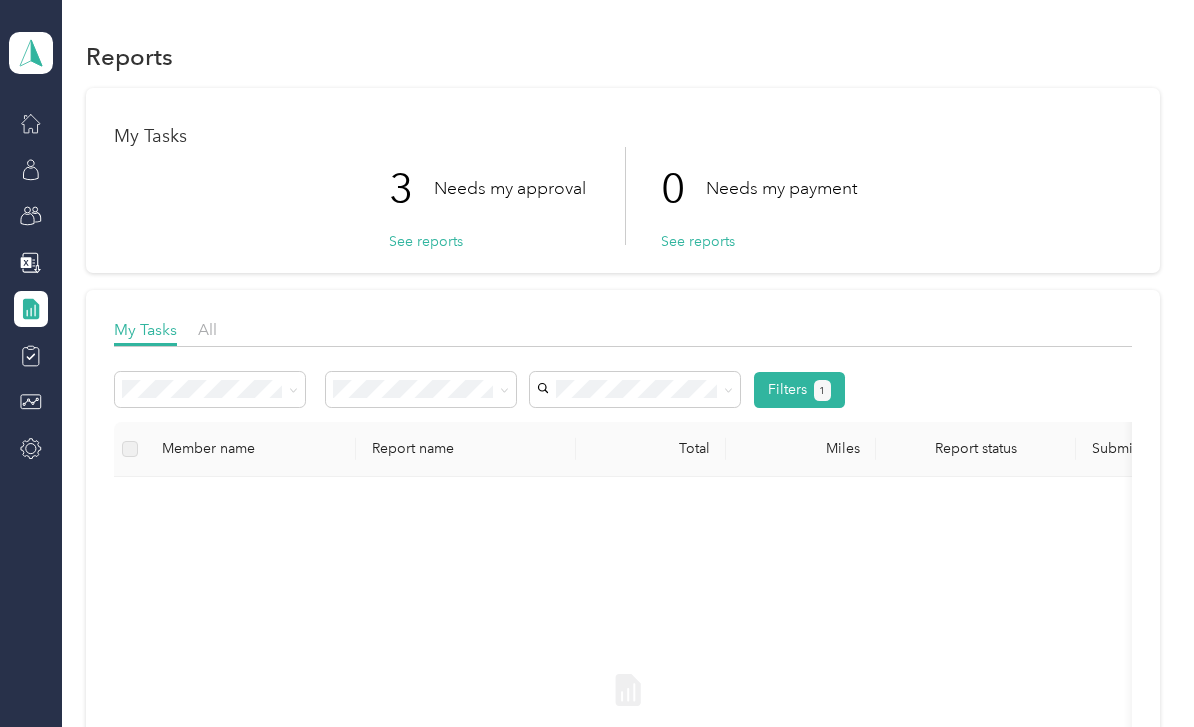 scroll, scrollTop: 0, scrollLeft: 0, axis: both 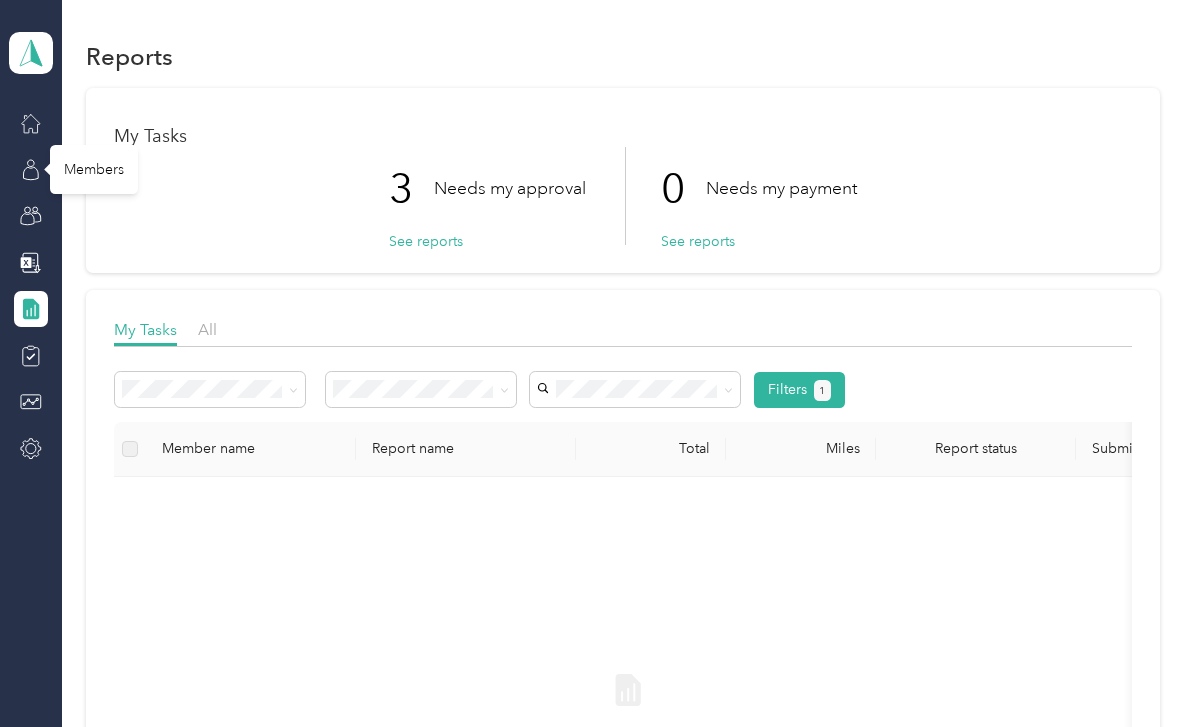 click 